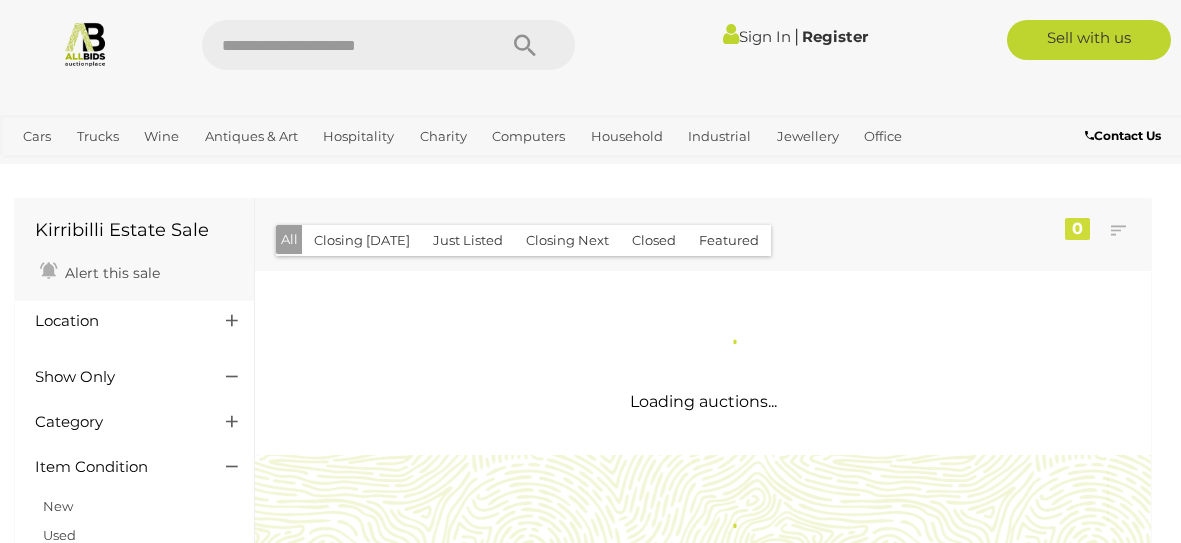 scroll, scrollTop: 0, scrollLeft: 0, axis: both 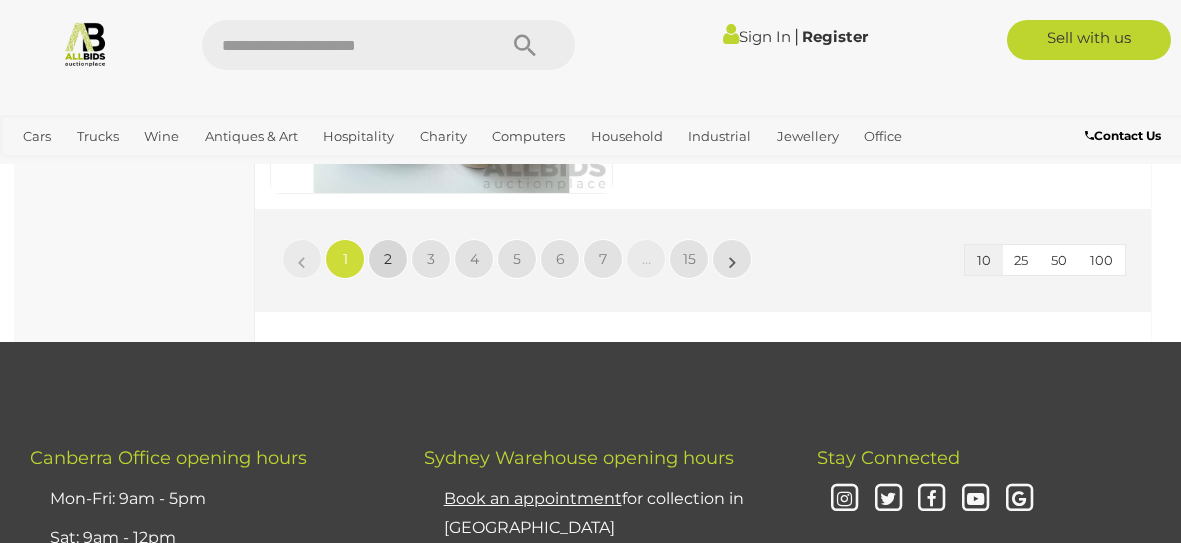 click on "2" at bounding box center [388, 259] 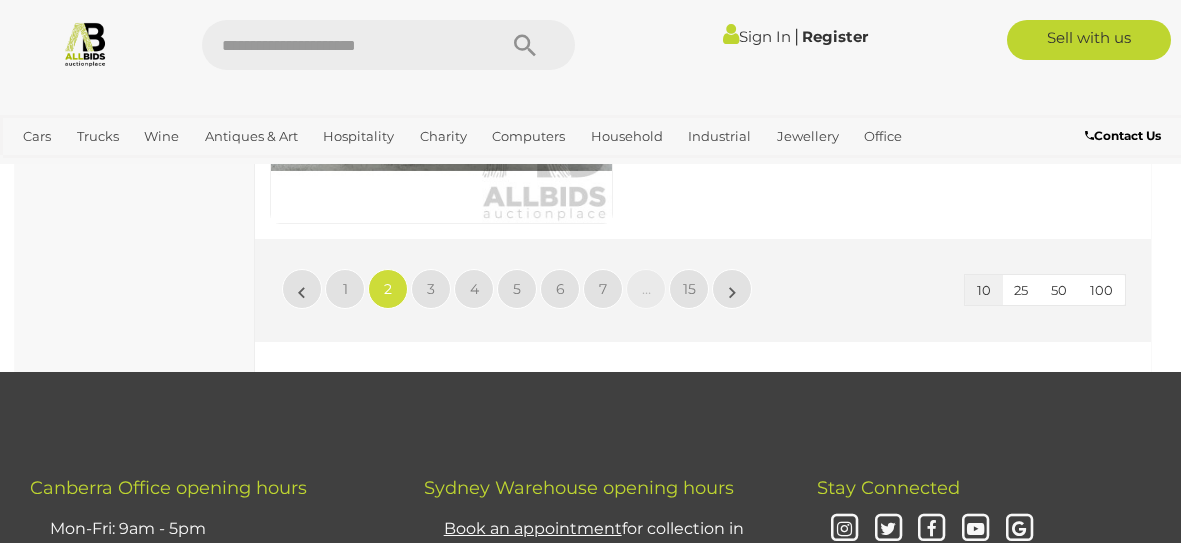 scroll, scrollTop: 3833, scrollLeft: 0, axis: vertical 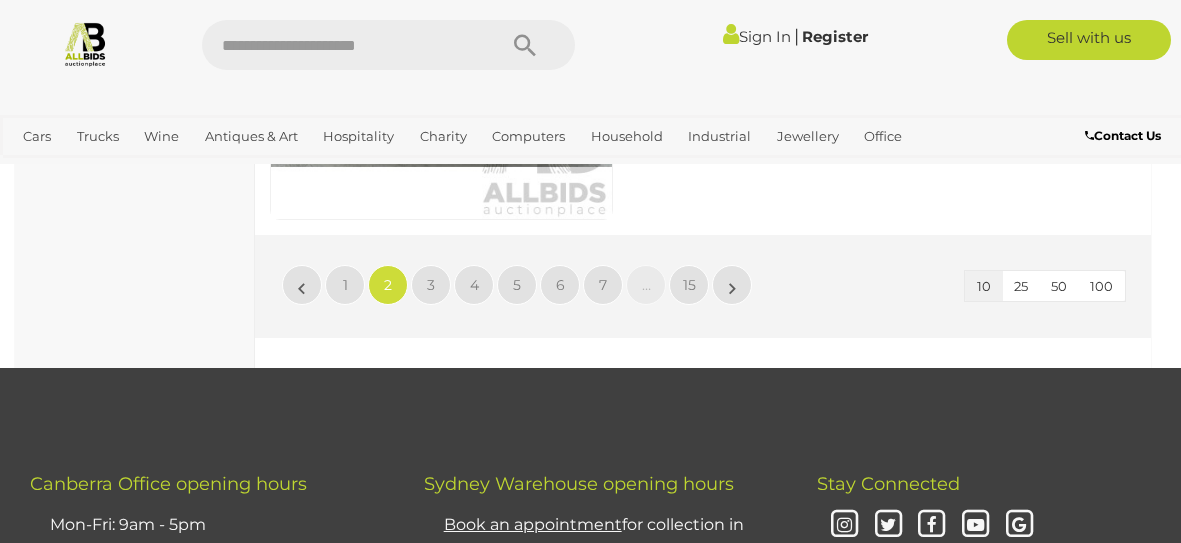click on "2" at bounding box center (388, 285) 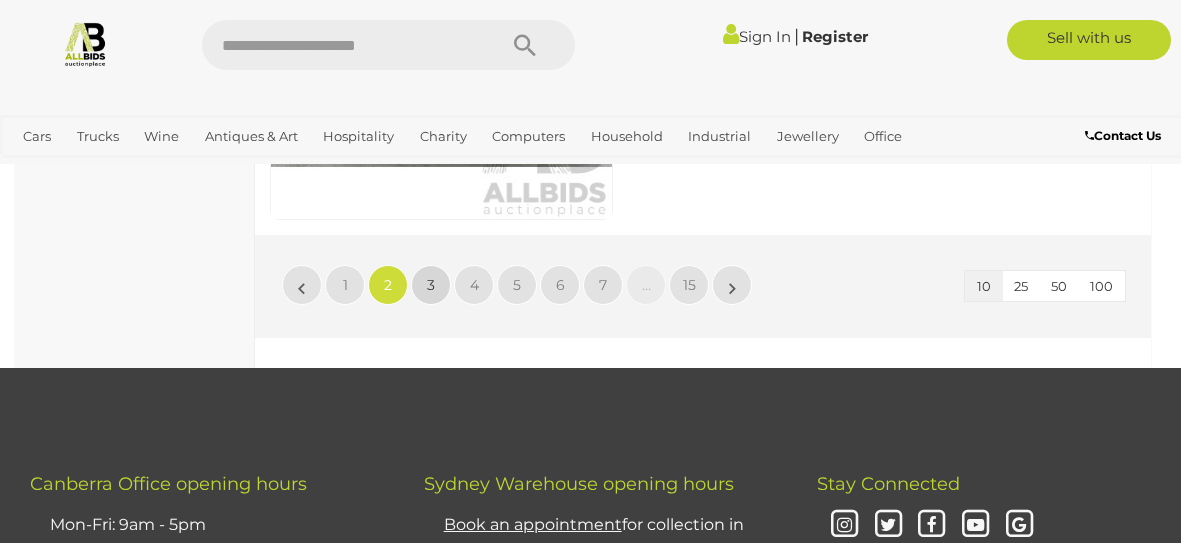 click on "3" at bounding box center [431, 285] 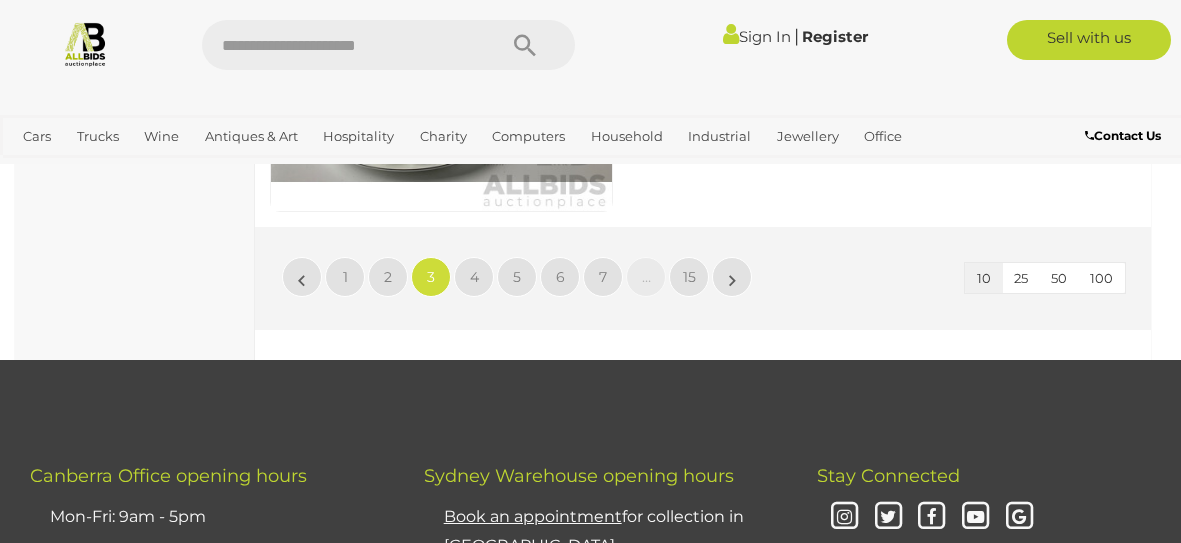 scroll, scrollTop: 3841, scrollLeft: 0, axis: vertical 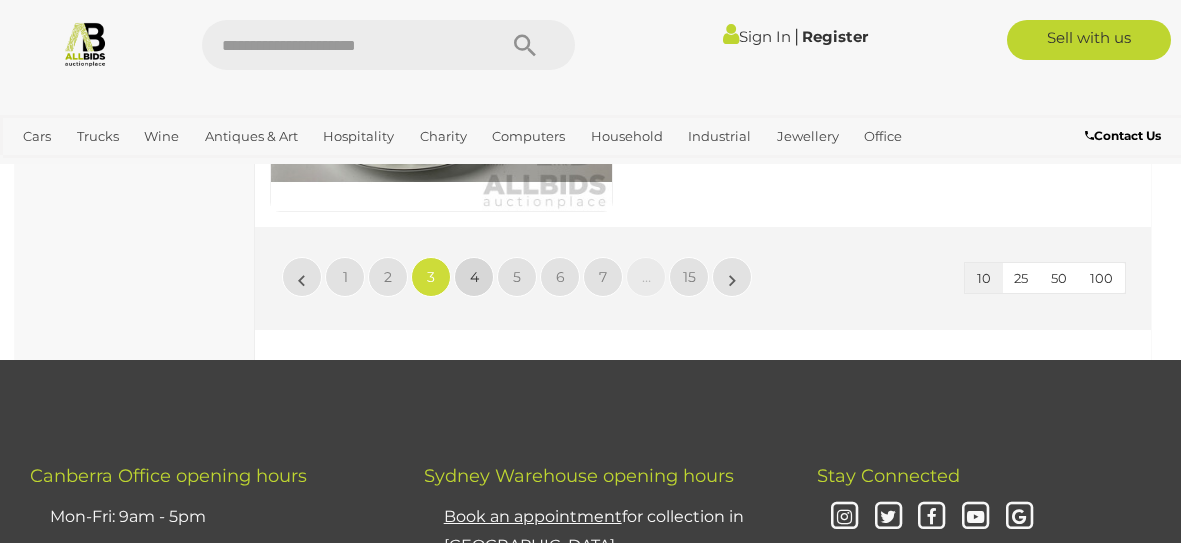 click on "4" at bounding box center (474, 277) 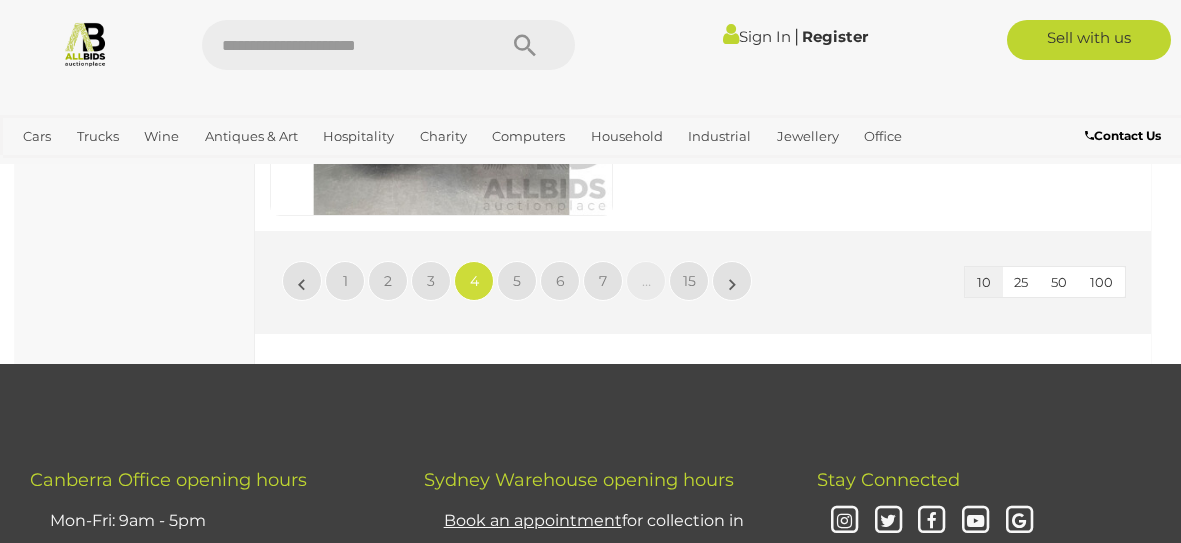 scroll, scrollTop: 3837, scrollLeft: 0, axis: vertical 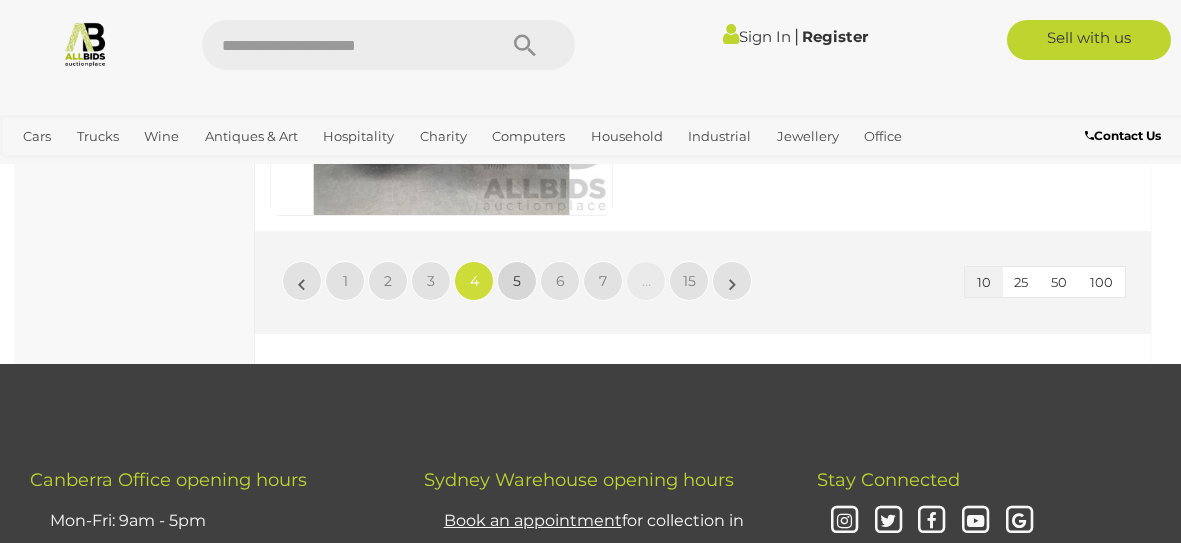click on "5" at bounding box center (517, 281) 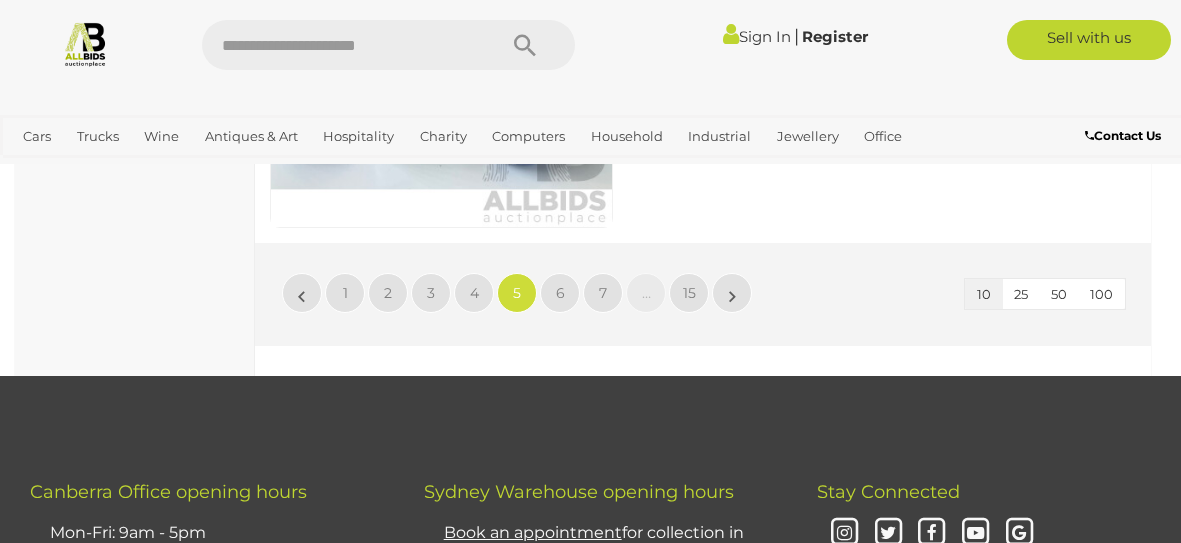 scroll, scrollTop: 3825, scrollLeft: 0, axis: vertical 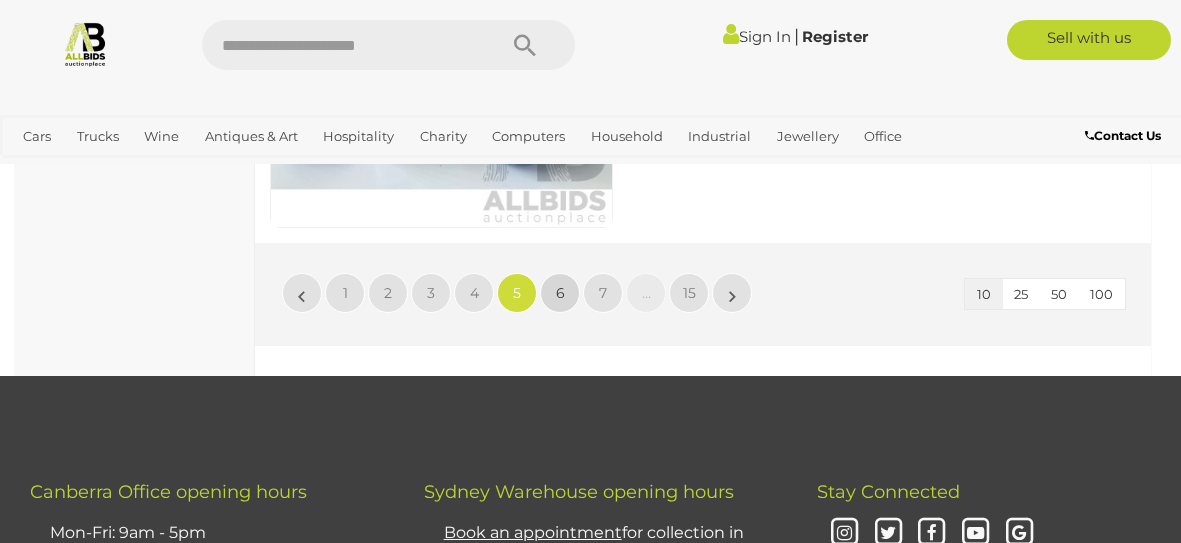 click on "6" at bounding box center (560, 293) 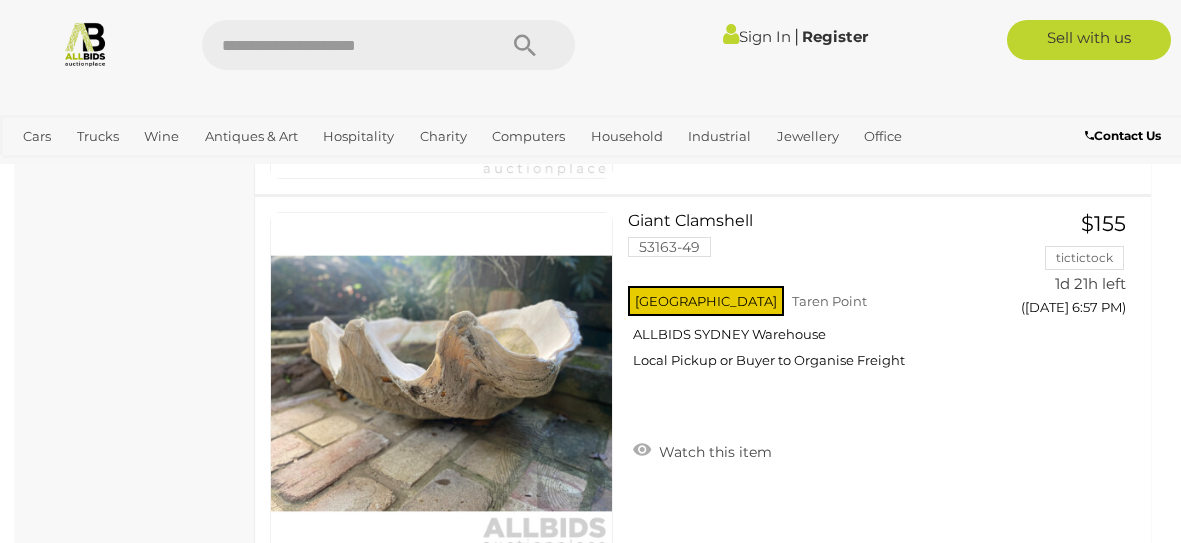 scroll, scrollTop: 1991, scrollLeft: 0, axis: vertical 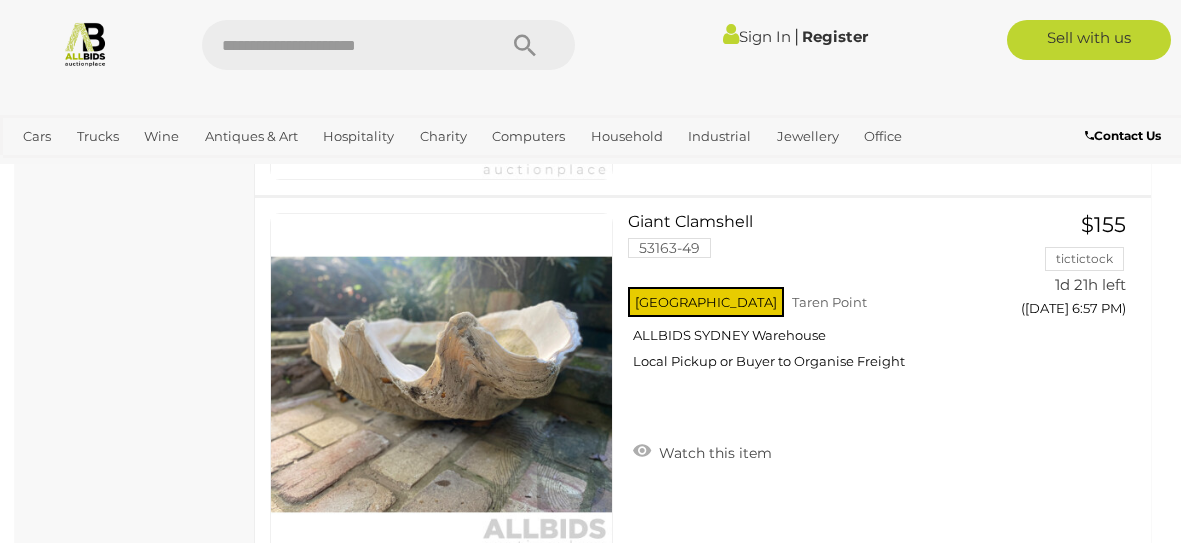 click on "Giant Clamshell
53163-49
NSW  $155" at bounding box center (703, 384) 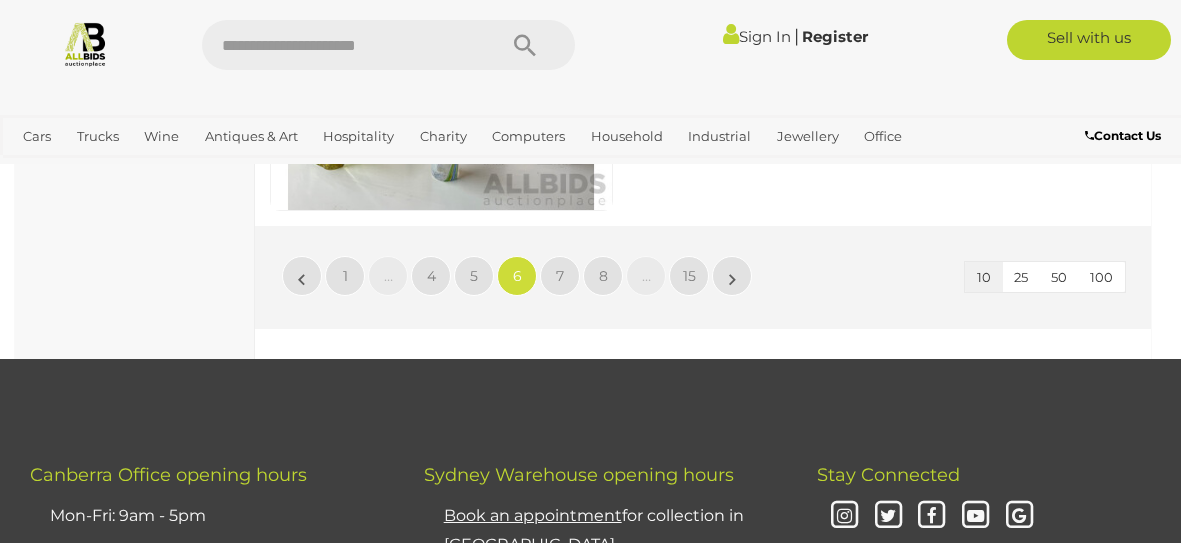 scroll, scrollTop: 3845, scrollLeft: 0, axis: vertical 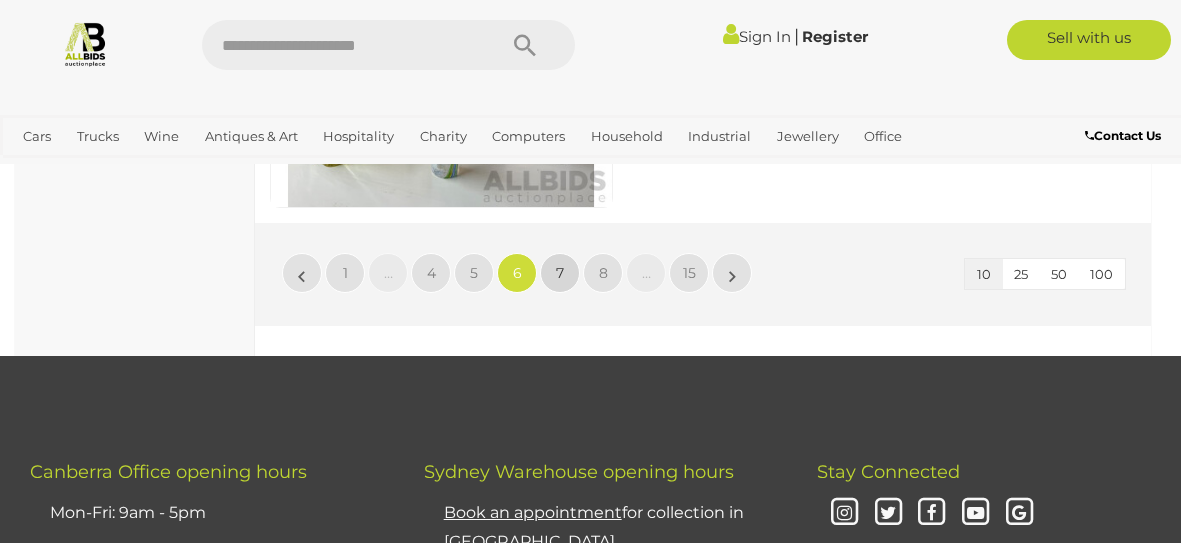 click on "7" at bounding box center [560, 273] 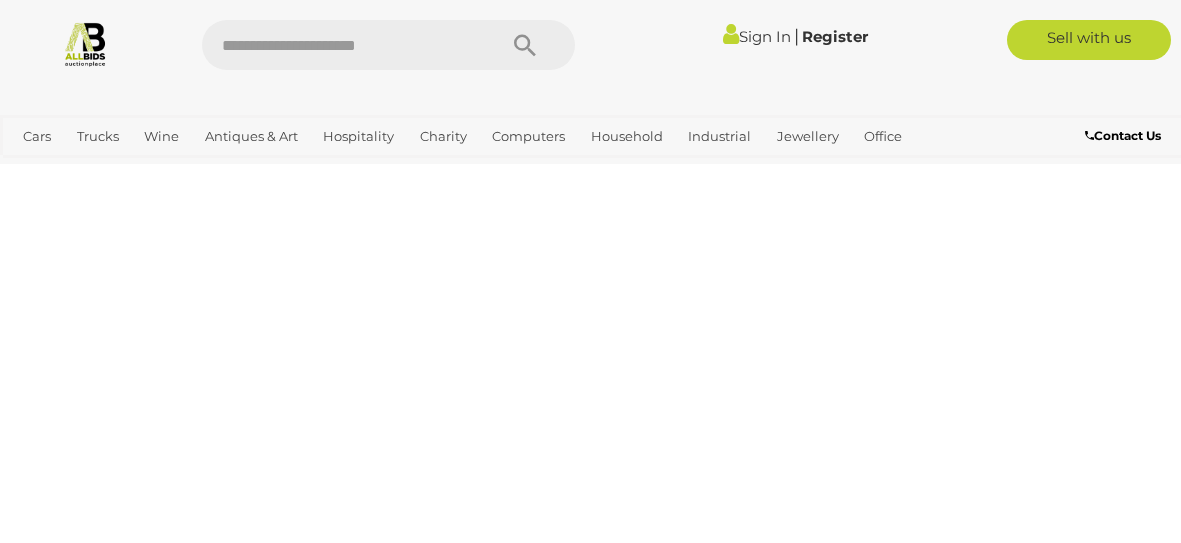 scroll, scrollTop: 104, scrollLeft: 0, axis: vertical 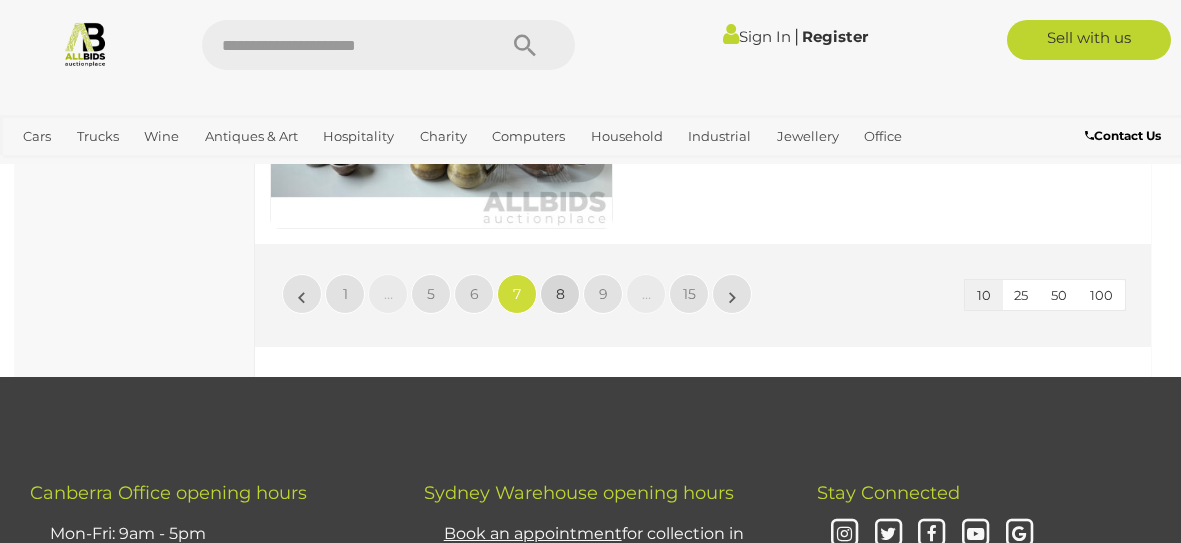 click on "8" at bounding box center (560, 294) 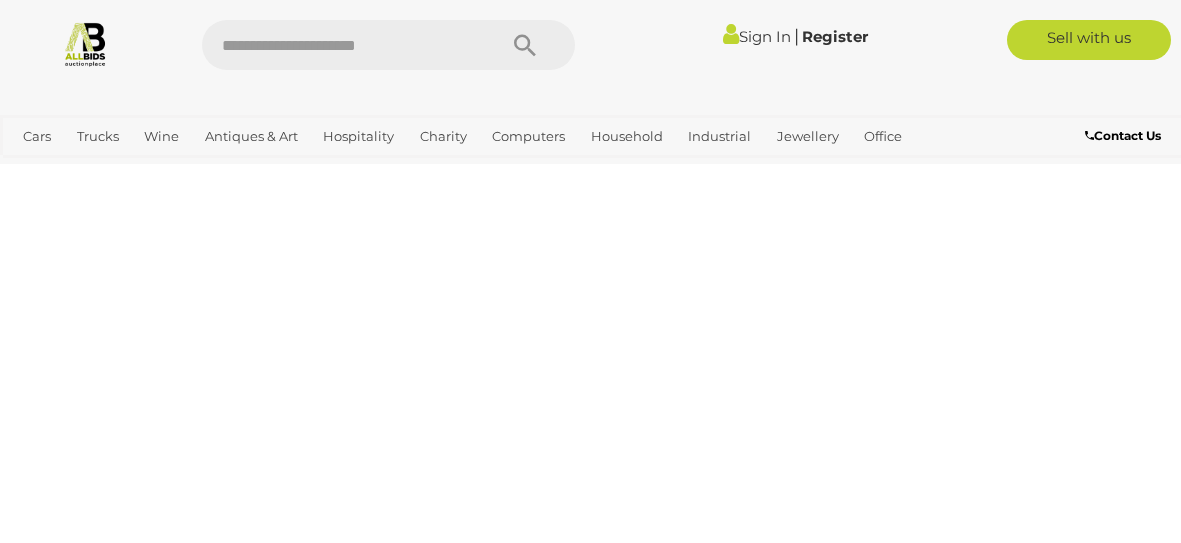 scroll, scrollTop: 104, scrollLeft: 0, axis: vertical 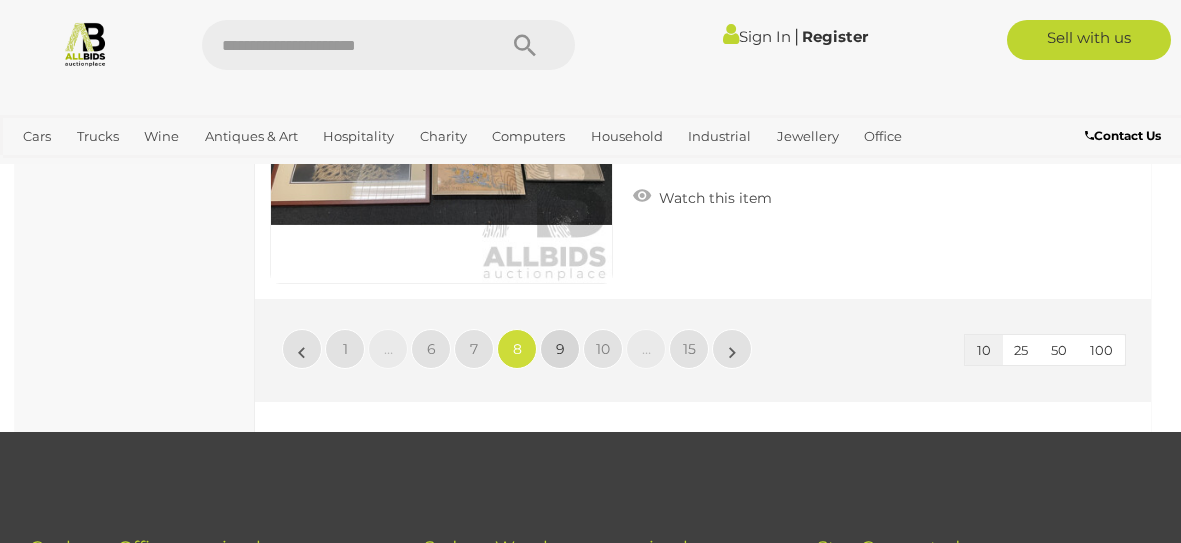 click on "9" at bounding box center [560, 349] 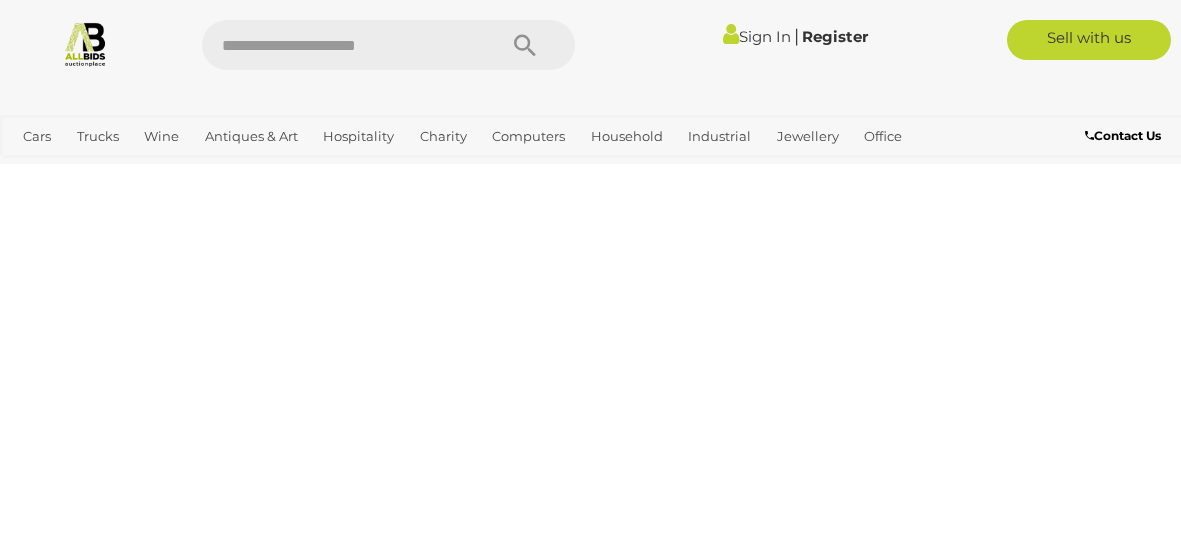 scroll, scrollTop: 104, scrollLeft: 0, axis: vertical 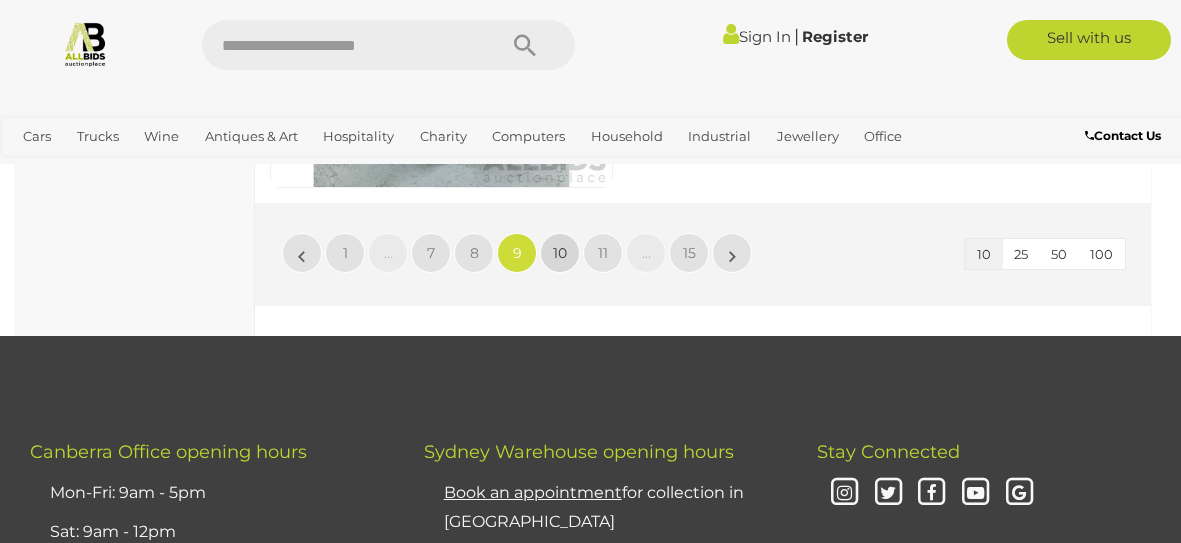 click on "10" at bounding box center (560, 253) 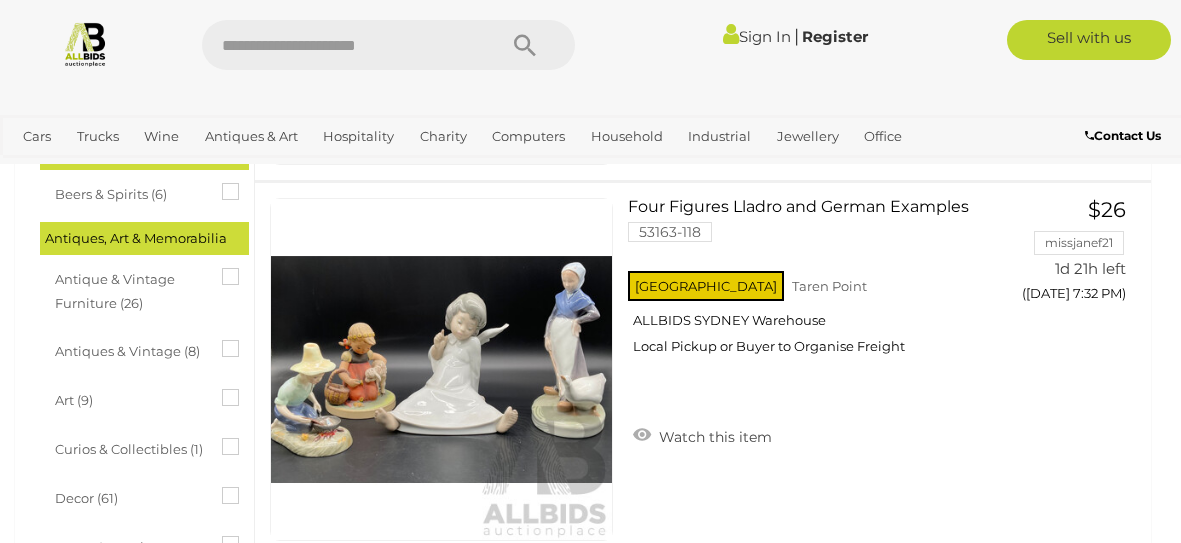 scroll, scrollTop: 507, scrollLeft: 0, axis: vertical 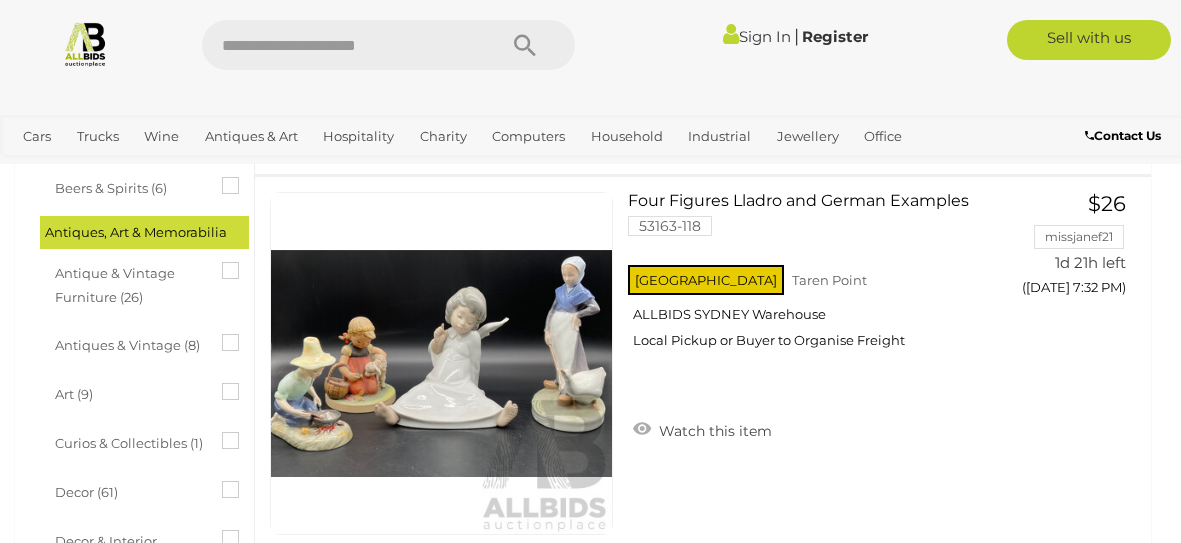 click on "NSW
Taren Point
ALLBIDS SYDNEY Warehouse
Local Pickup or Buyer to Organise Freight" at bounding box center [807, 312] 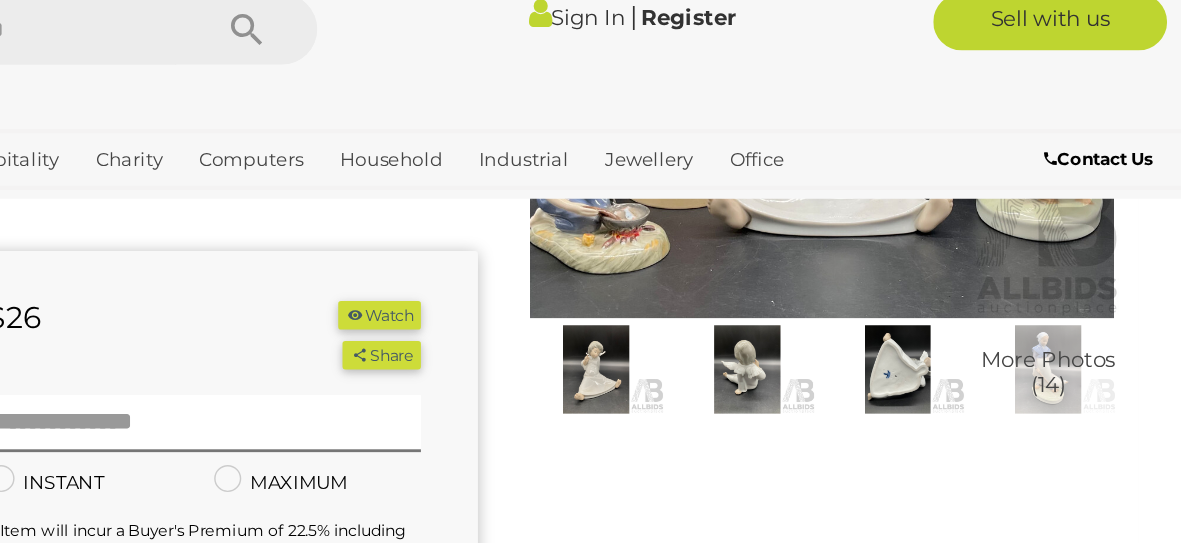 scroll, scrollTop: 276, scrollLeft: 0, axis: vertical 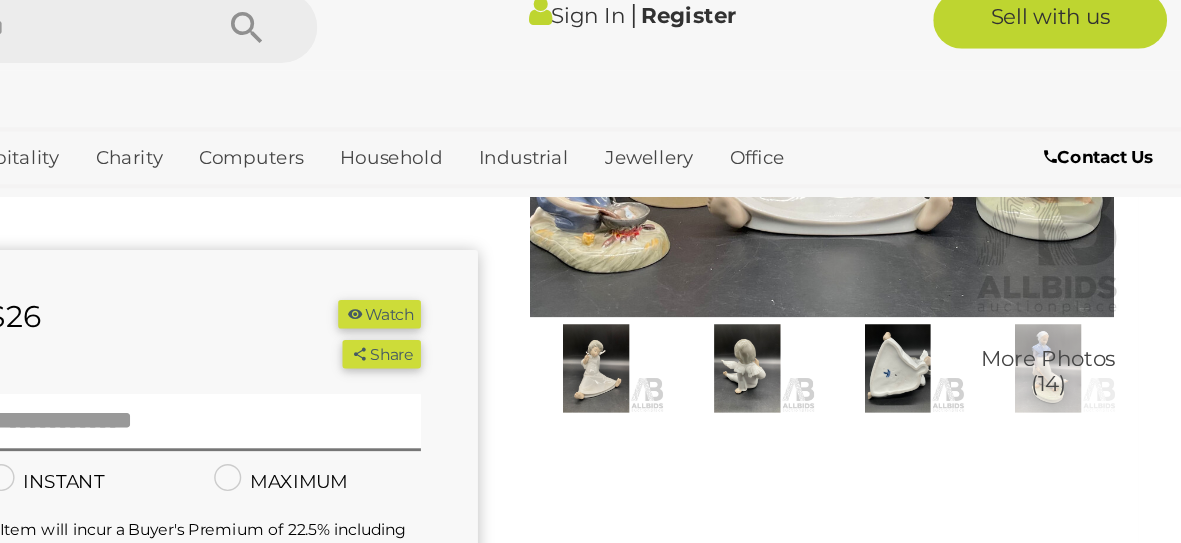 click on "More Photos  (14)" at bounding box center (1088, 286) 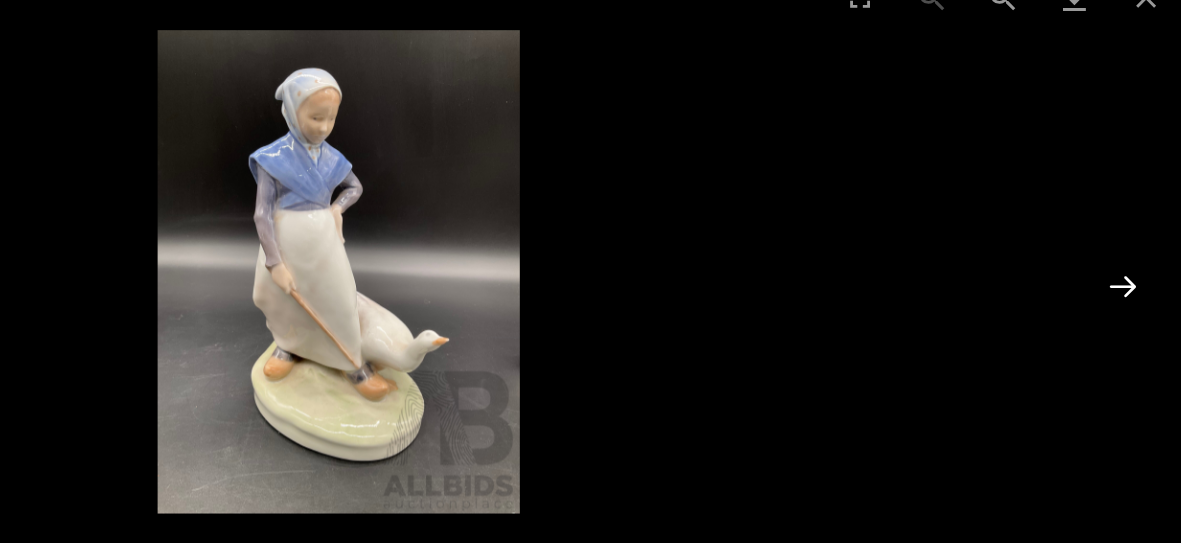 click at bounding box center [1140, 226] 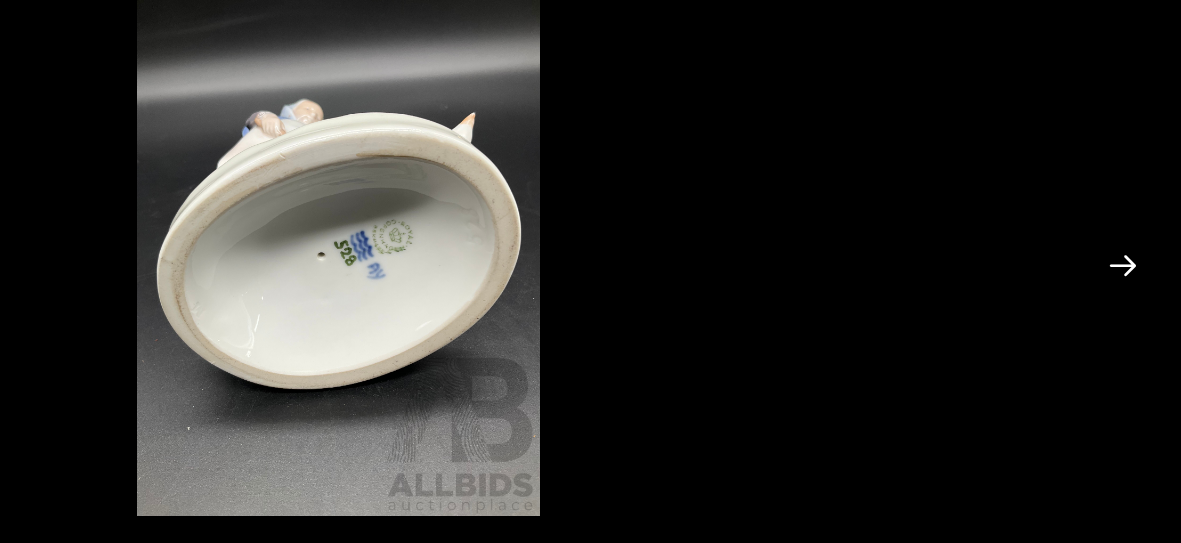 scroll, scrollTop: 276, scrollLeft: 0, axis: vertical 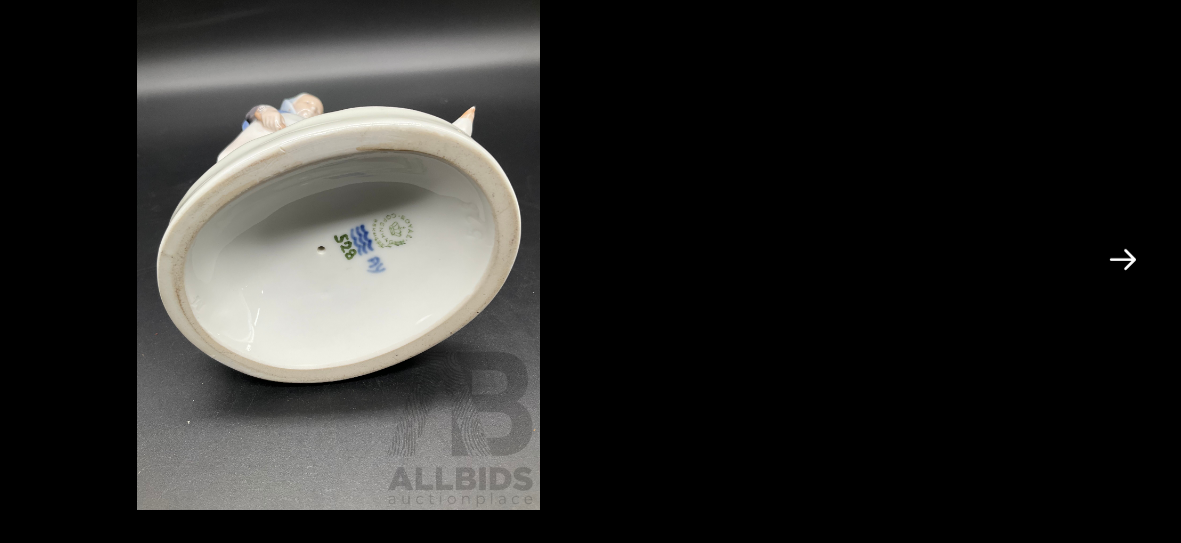 click at bounding box center [1140, 226] 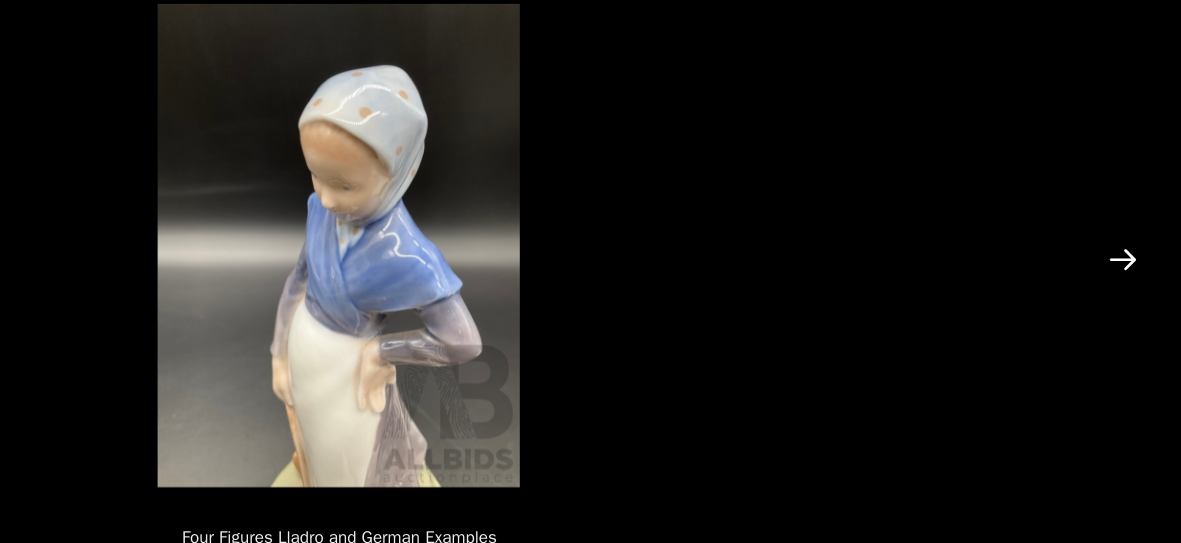 click at bounding box center [1140, 226] 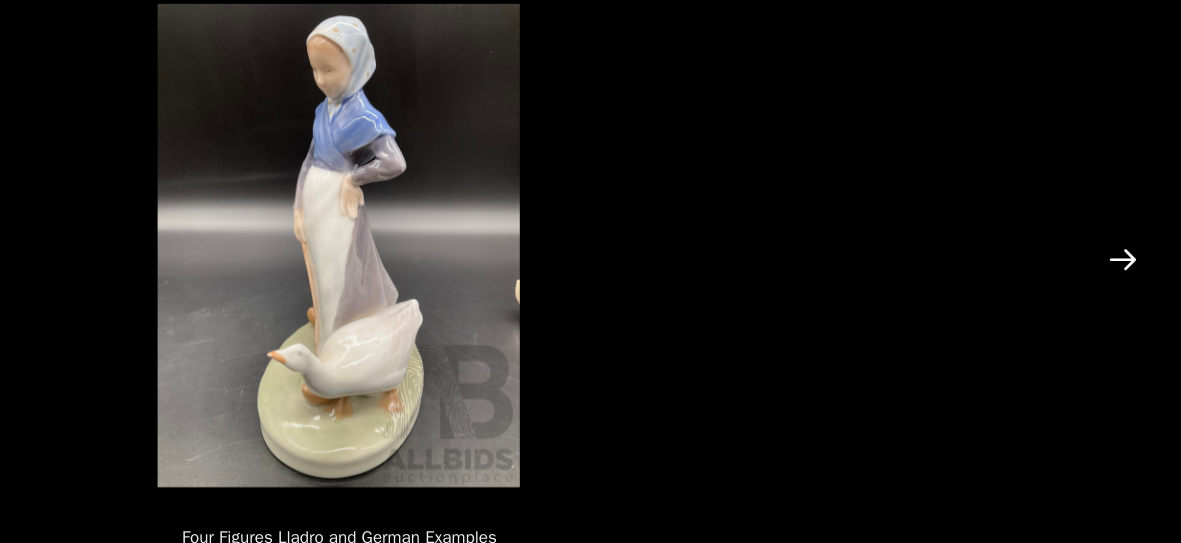click at bounding box center (1140, 226) 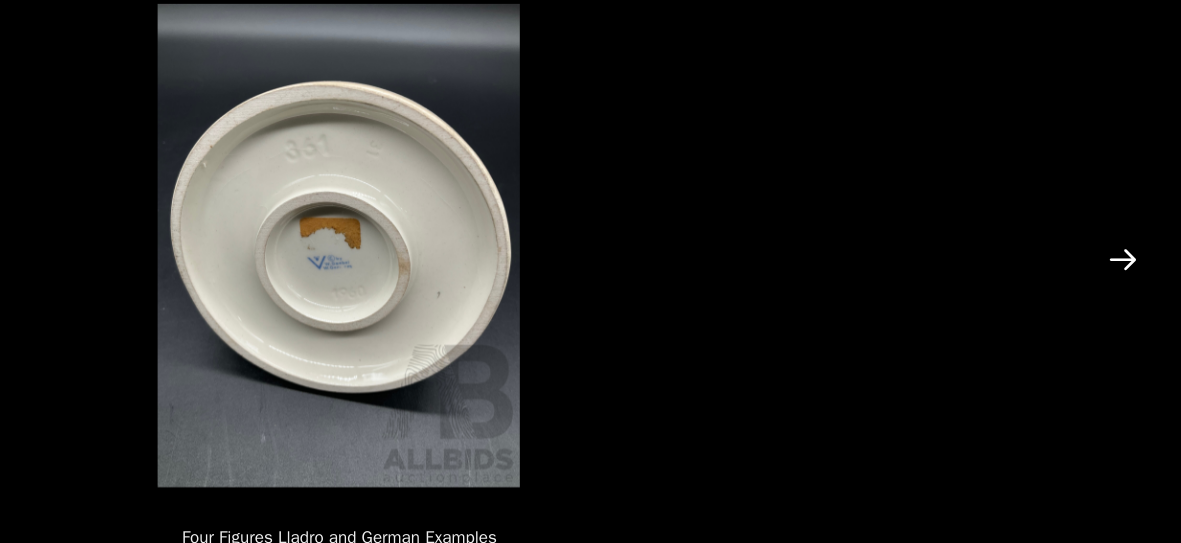 click at bounding box center [1140, 226] 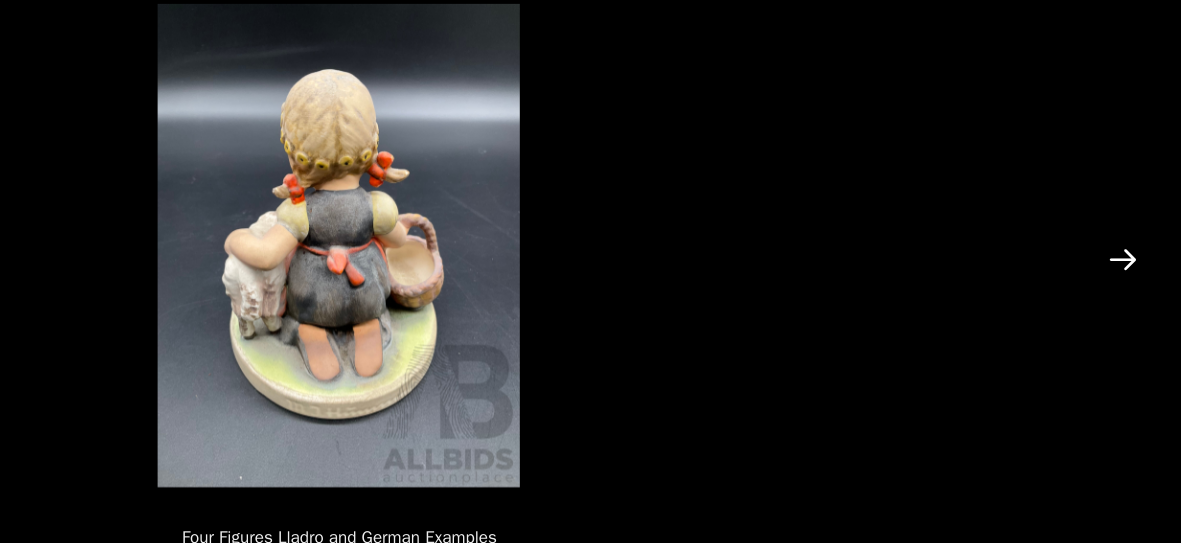 click at bounding box center [1140, 226] 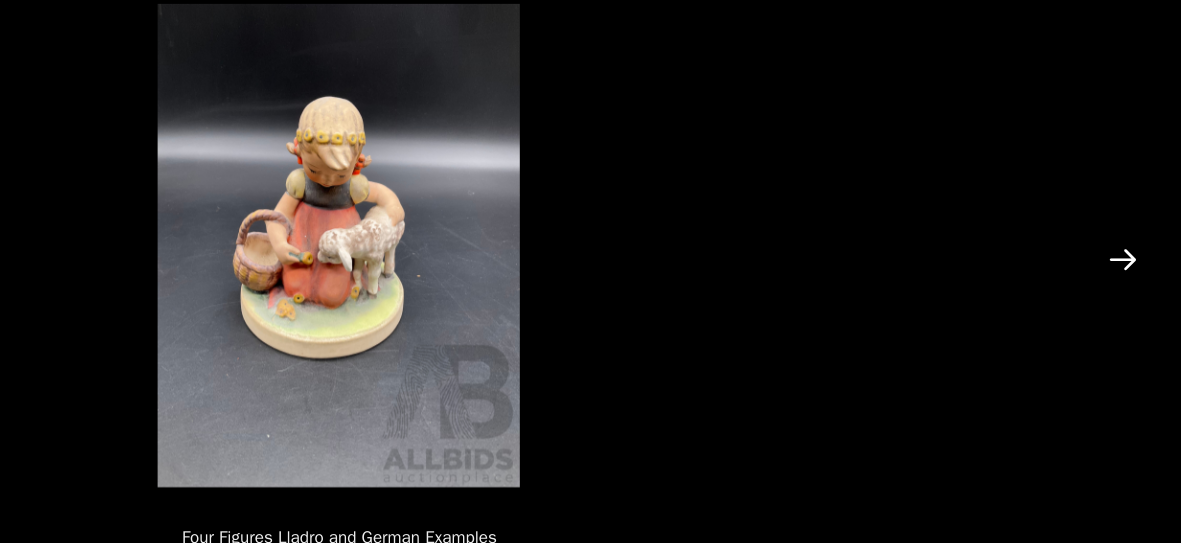 click at bounding box center (1140, 226) 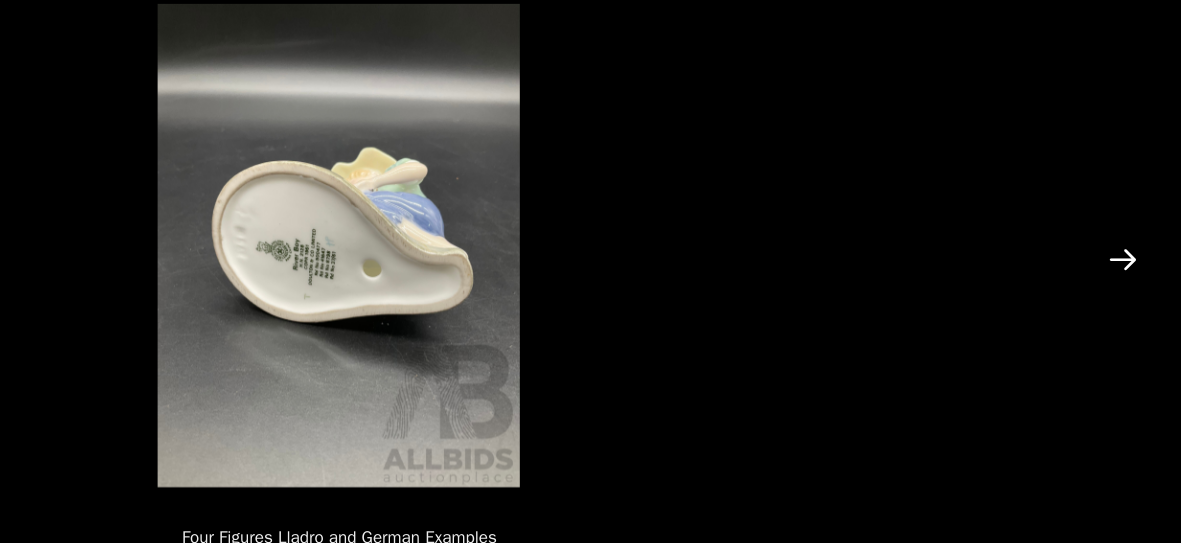 click at bounding box center (1140, 226) 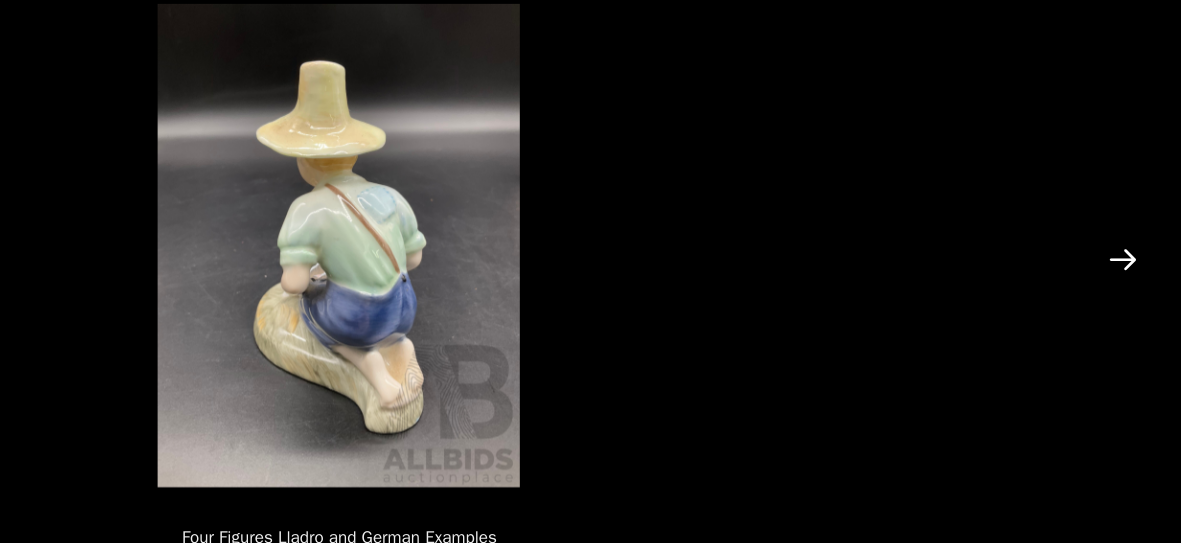click at bounding box center [1140, 226] 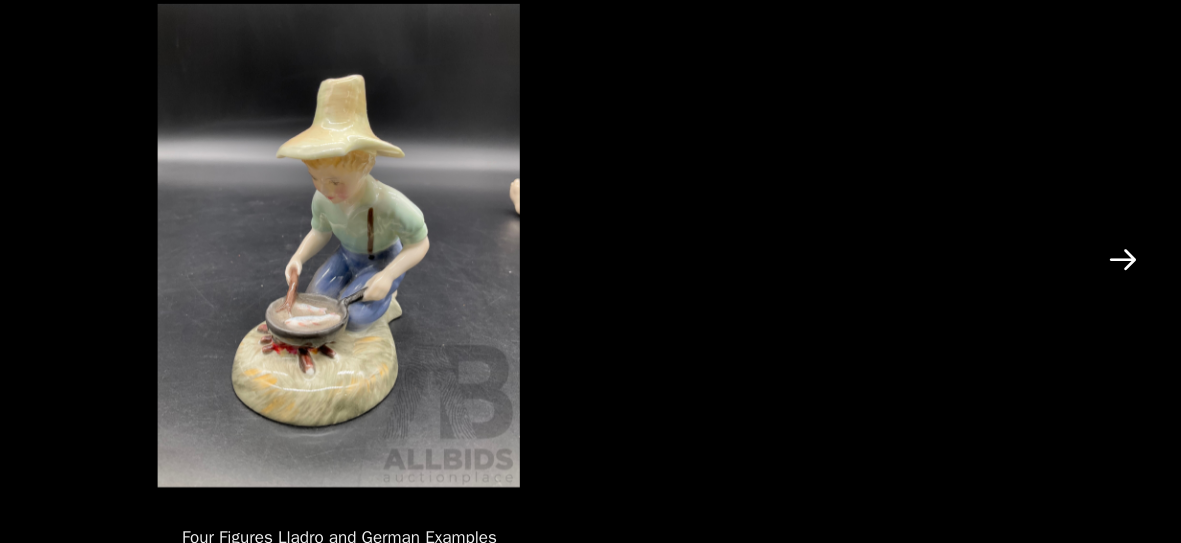 click at bounding box center [1140, 226] 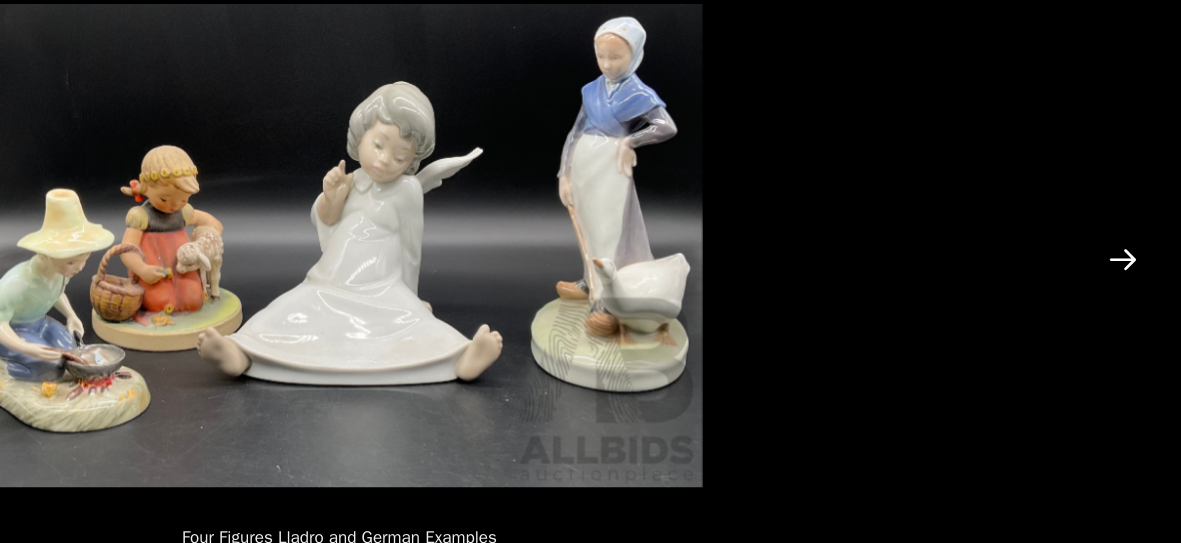click at bounding box center (1140, 226) 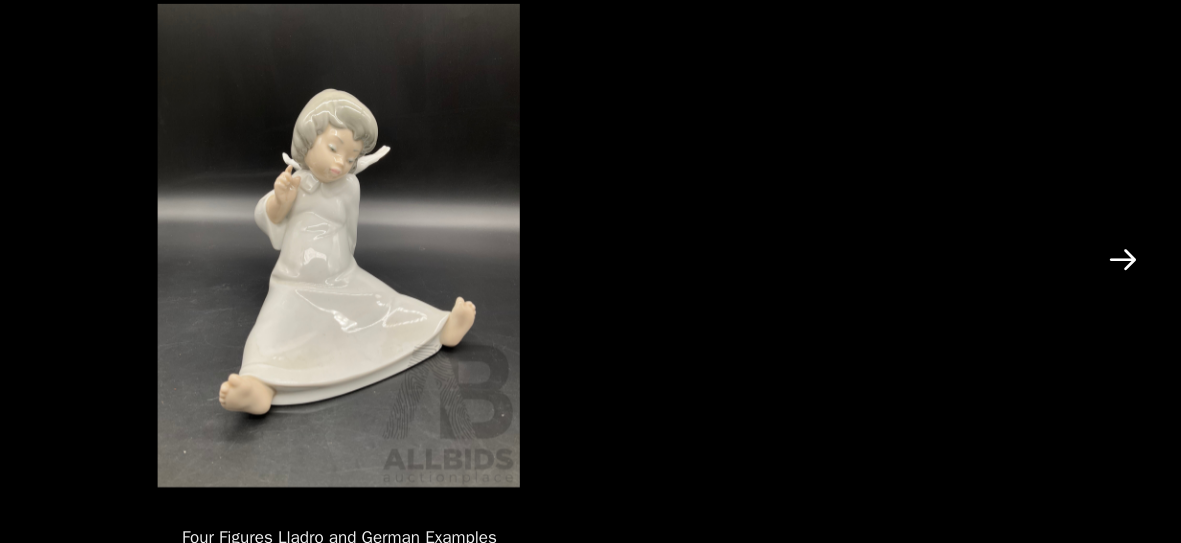 click at bounding box center [1140, 226] 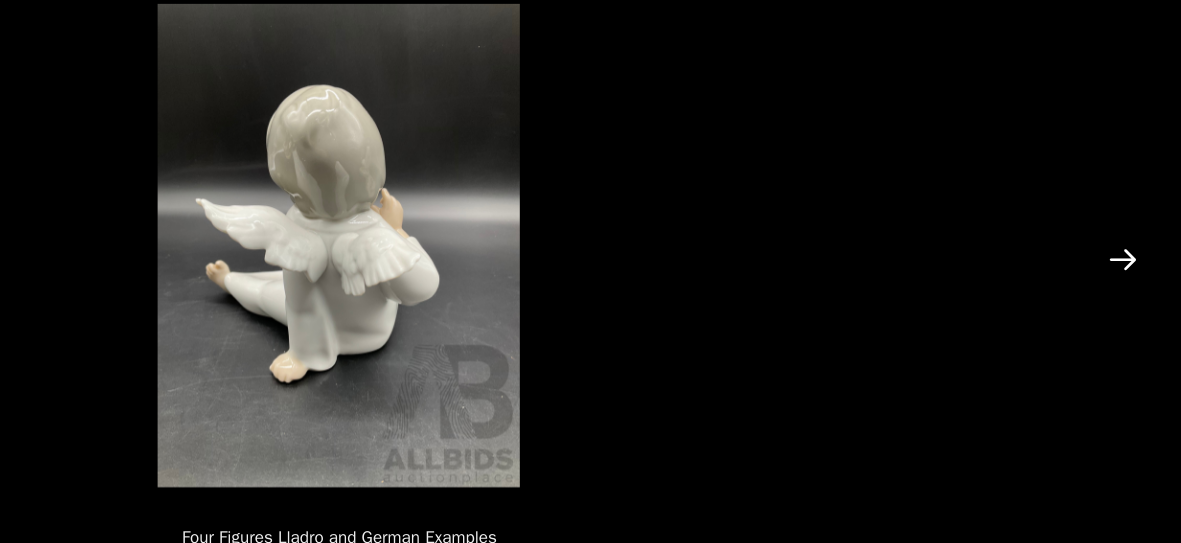 click at bounding box center [1140, 226] 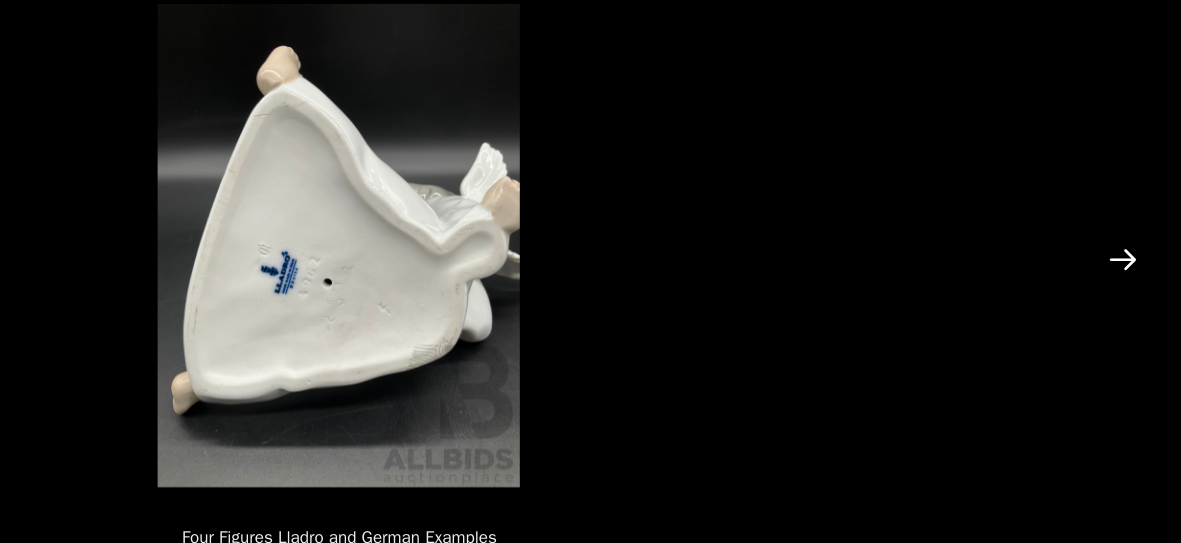 click at bounding box center (1140, 226) 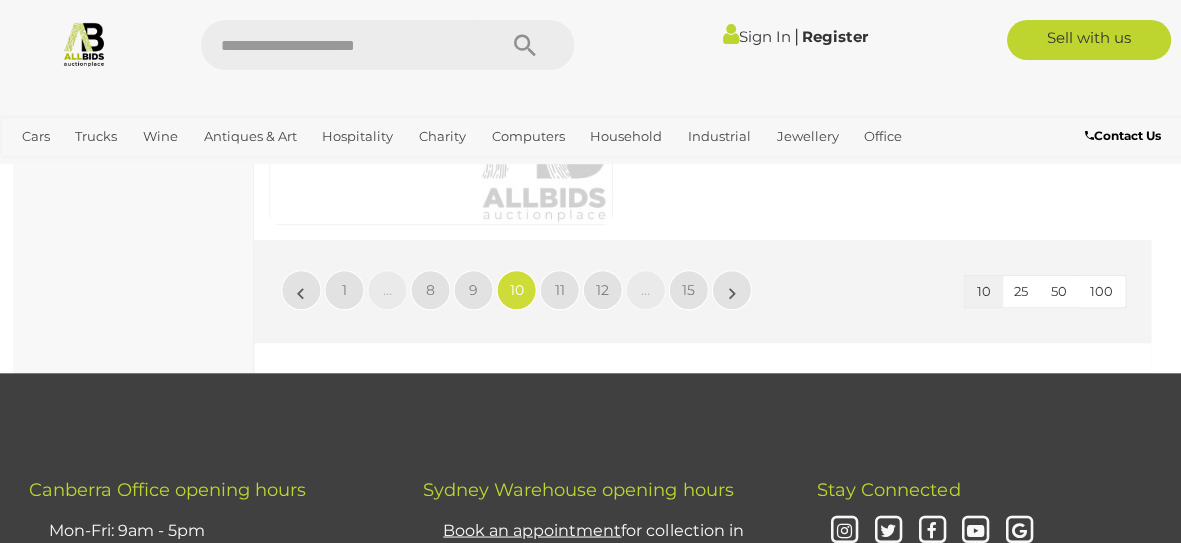 scroll, scrollTop: 3827, scrollLeft: 0, axis: vertical 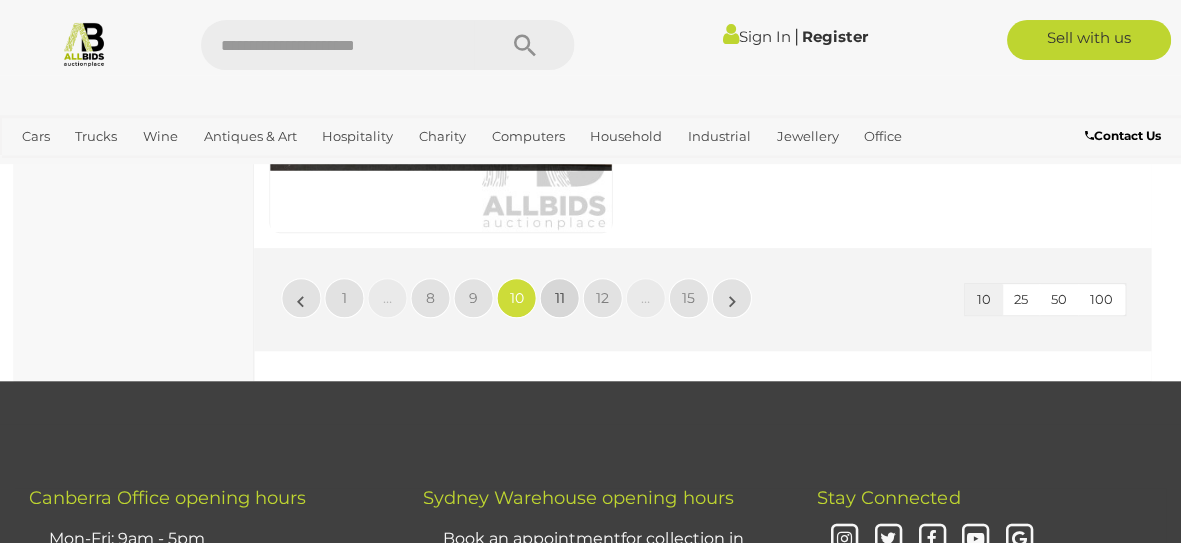 click on "11" at bounding box center [560, 298] 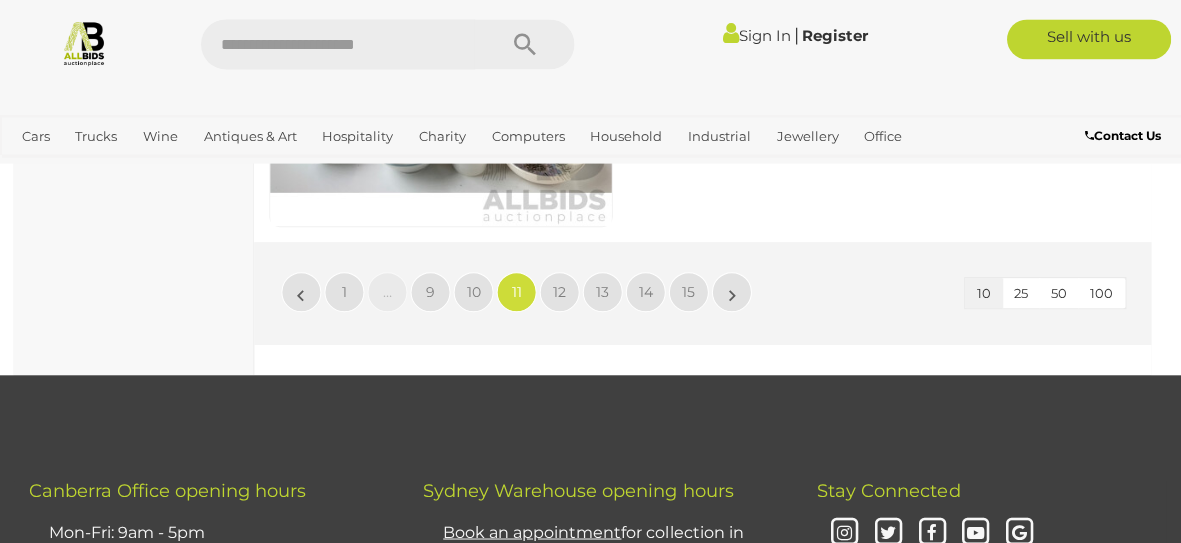 scroll, scrollTop: 3825, scrollLeft: 0, axis: vertical 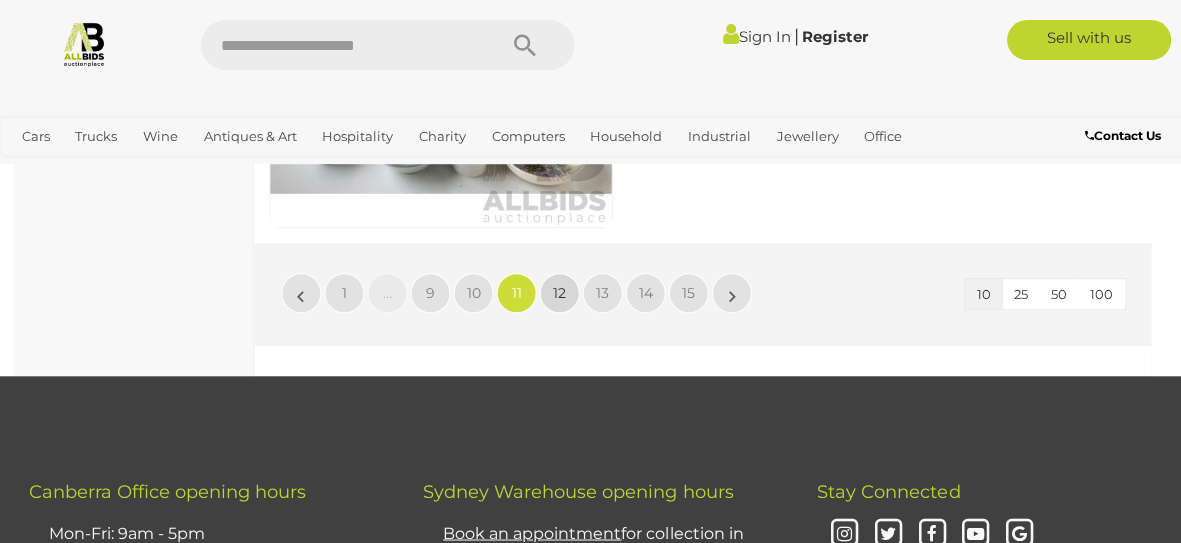 click on "12" at bounding box center [560, 293] 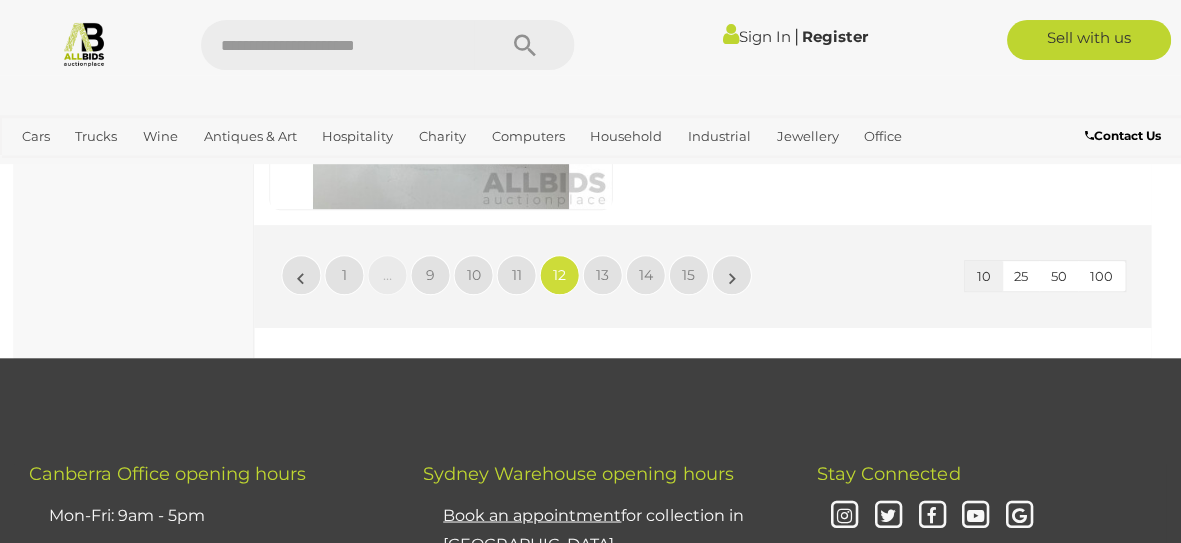 scroll, scrollTop: 3841, scrollLeft: 0, axis: vertical 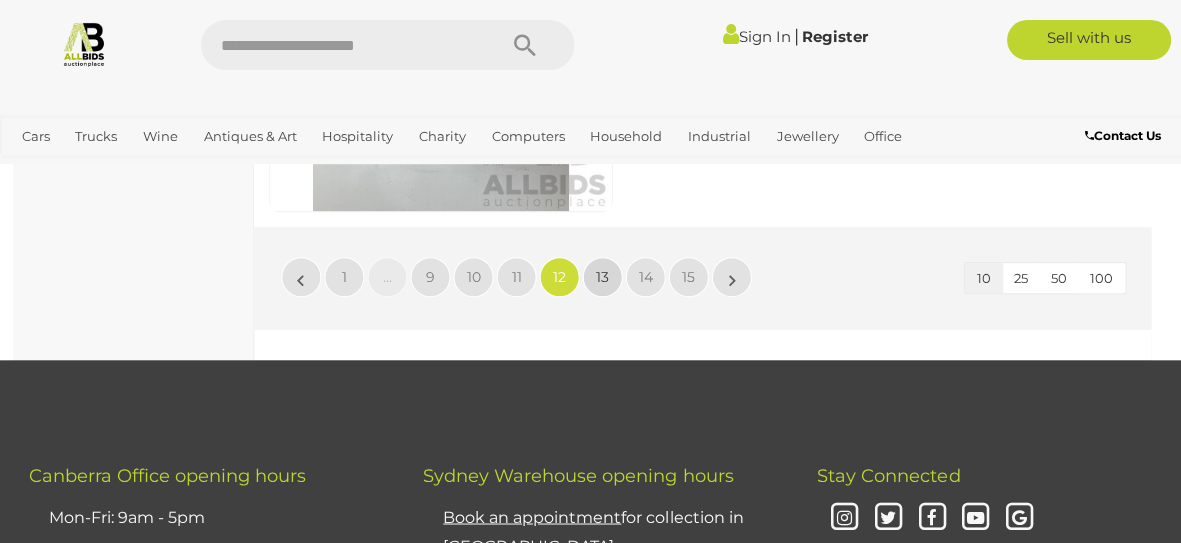 click on "13" at bounding box center (603, 277) 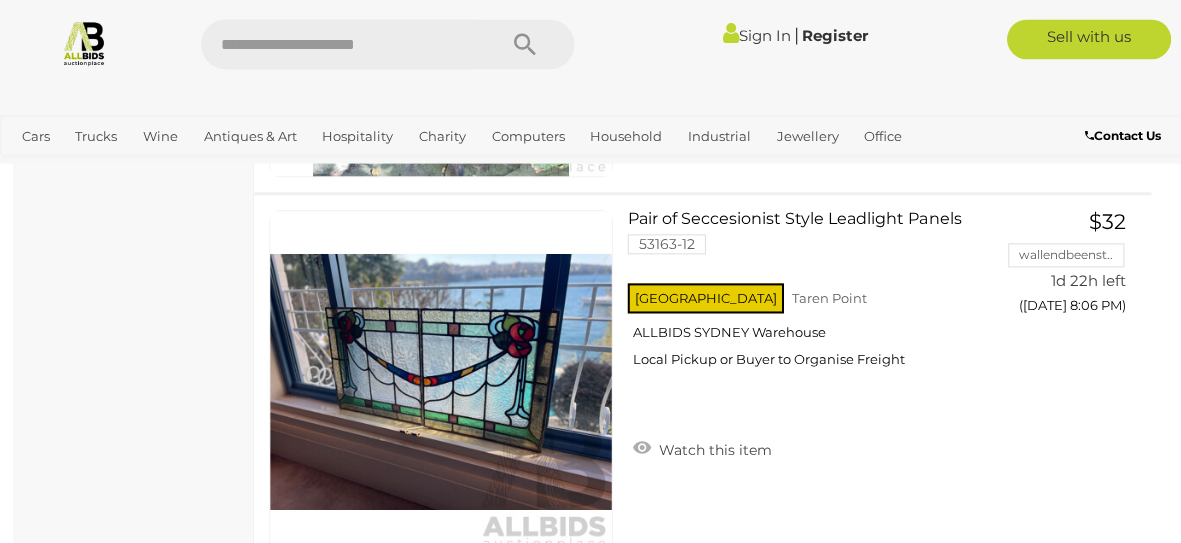 scroll, scrollTop: 1616, scrollLeft: 0, axis: vertical 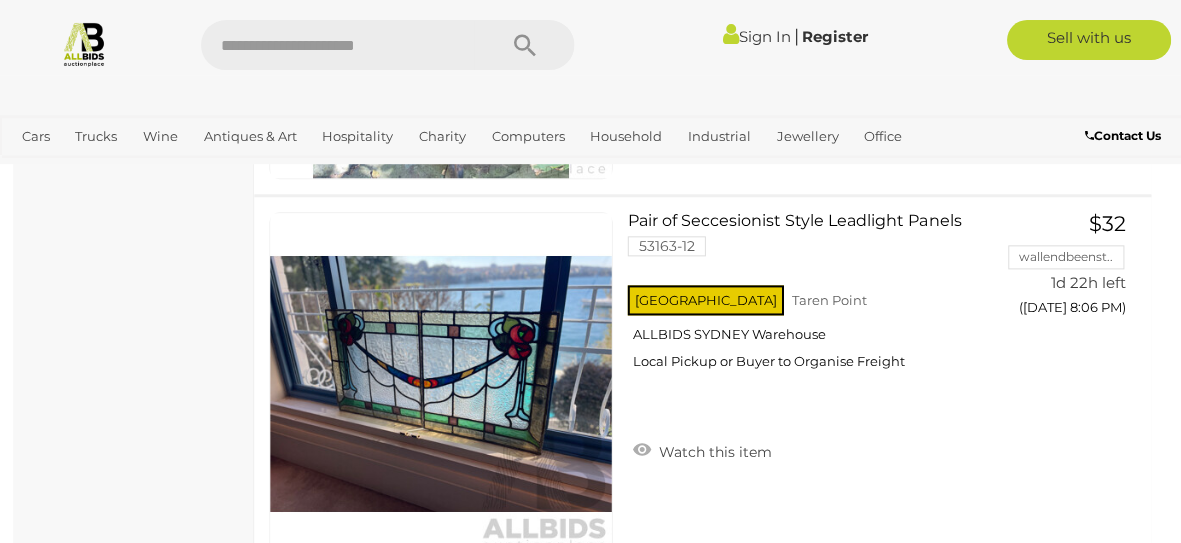 click on "NSW
Taren Point
ALLBIDS SYDNEY Warehouse
Local Pickup or Buyer to Organise Freight" at bounding box center (807, 332) 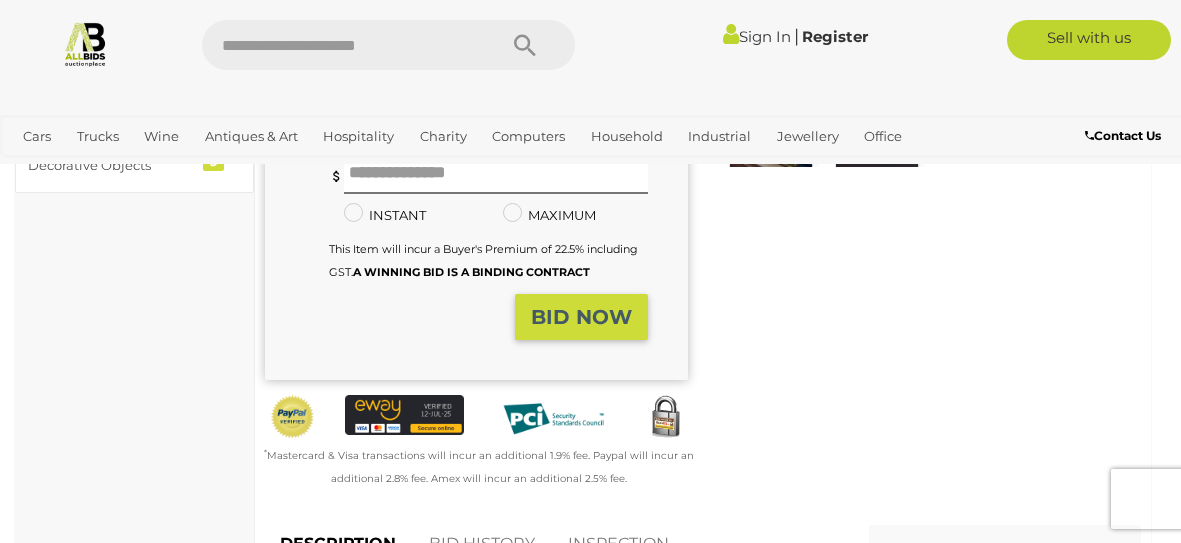 scroll, scrollTop: 423, scrollLeft: 0, axis: vertical 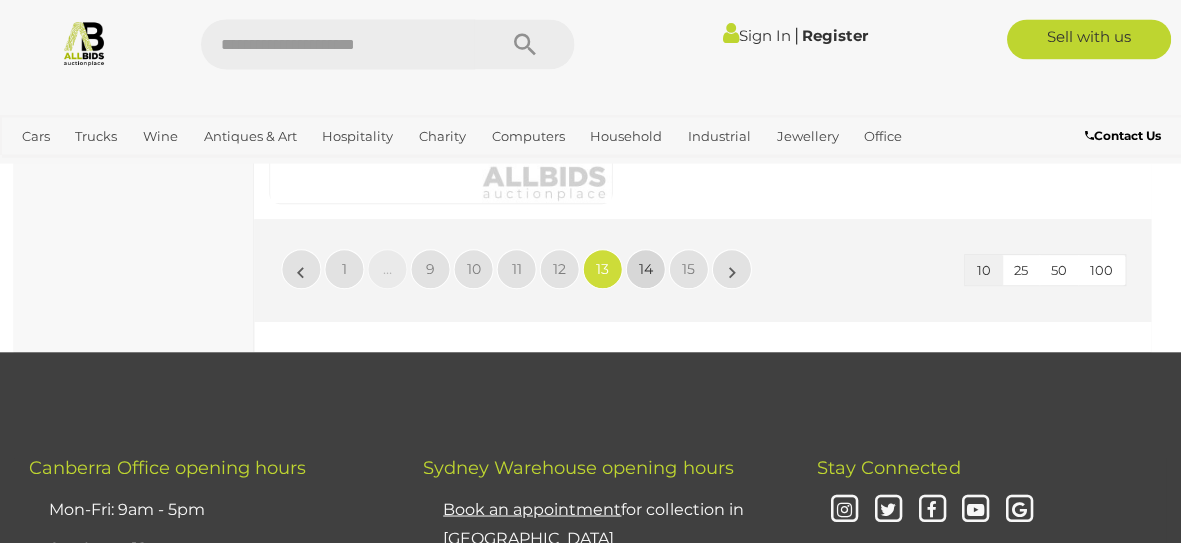 click on "14" at bounding box center [646, 269] 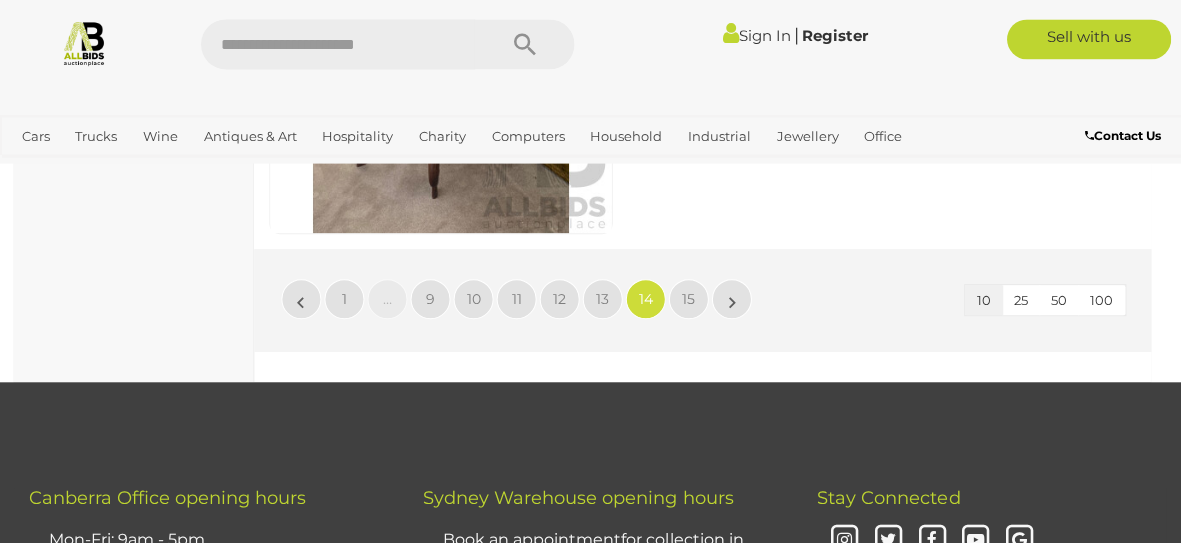 scroll, scrollTop: 3817, scrollLeft: 0, axis: vertical 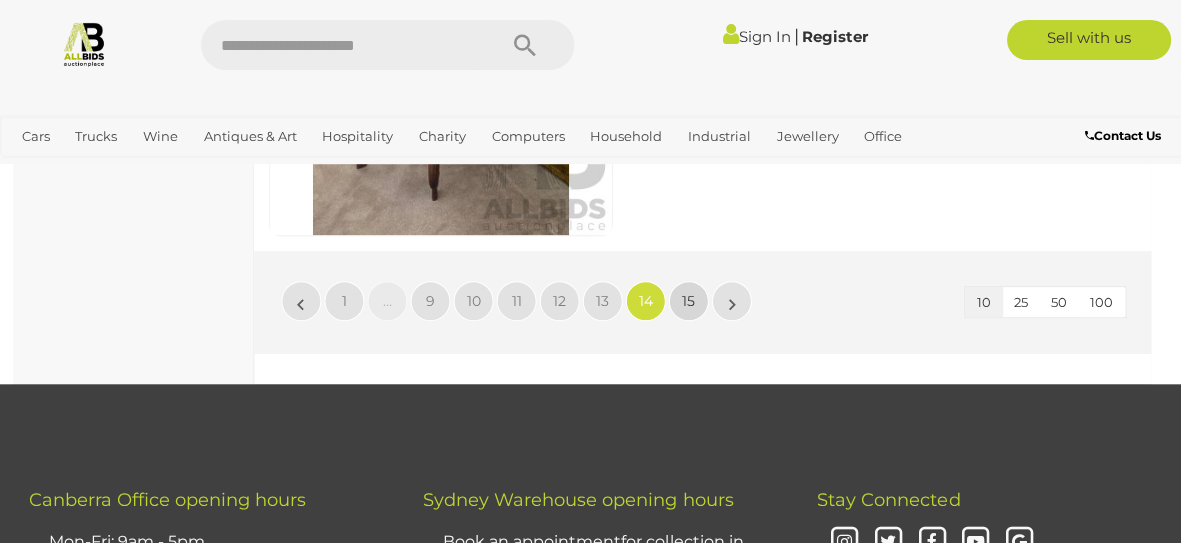 click on "15" at bounding box center [689, 301] 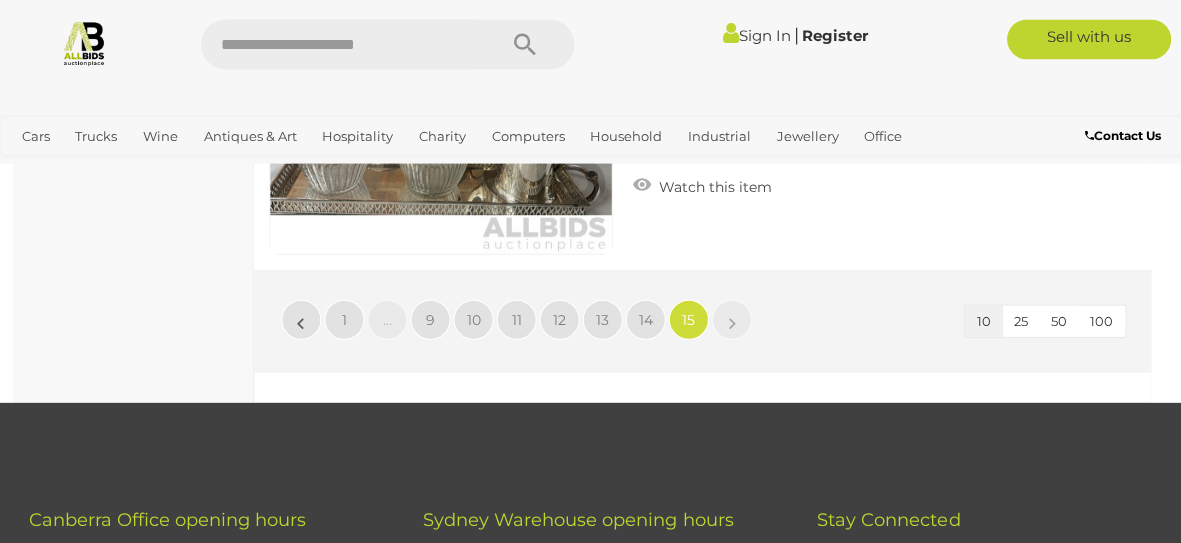 scroll, scrollTop: 3428, scrollLeft: 0, axis: vertical 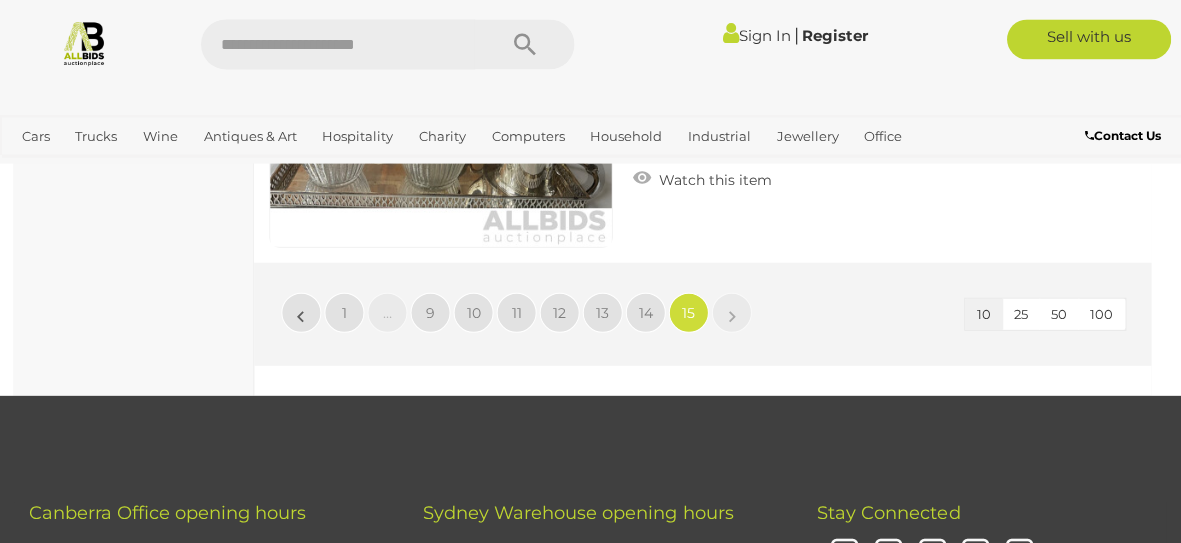 click on "15" at bounding box center [689, 313] 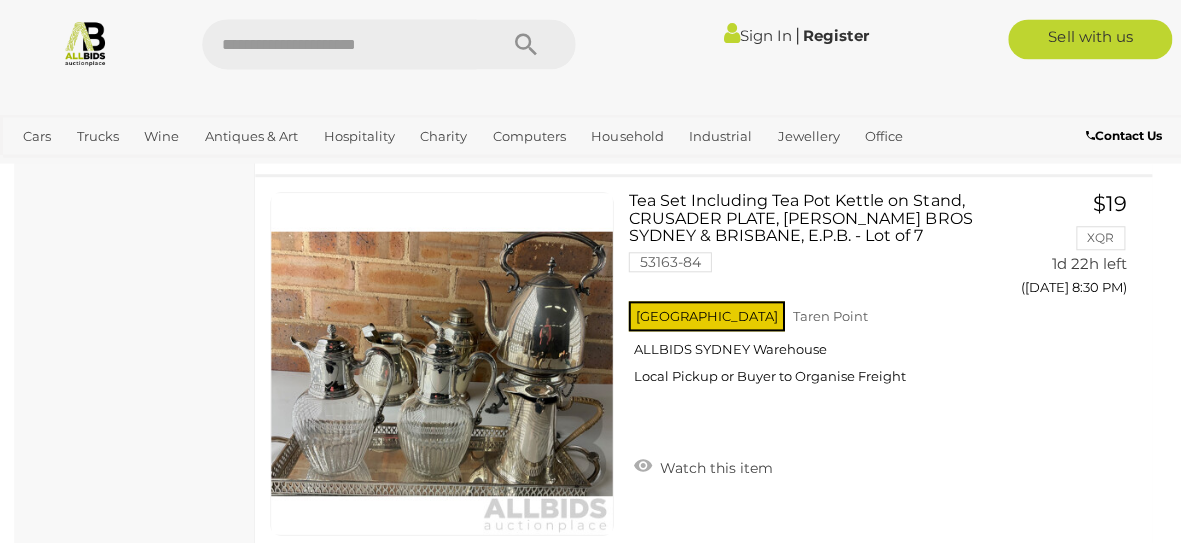 scroll, scrollTop: 3143, scrollLeft: 0, axis: vertical 